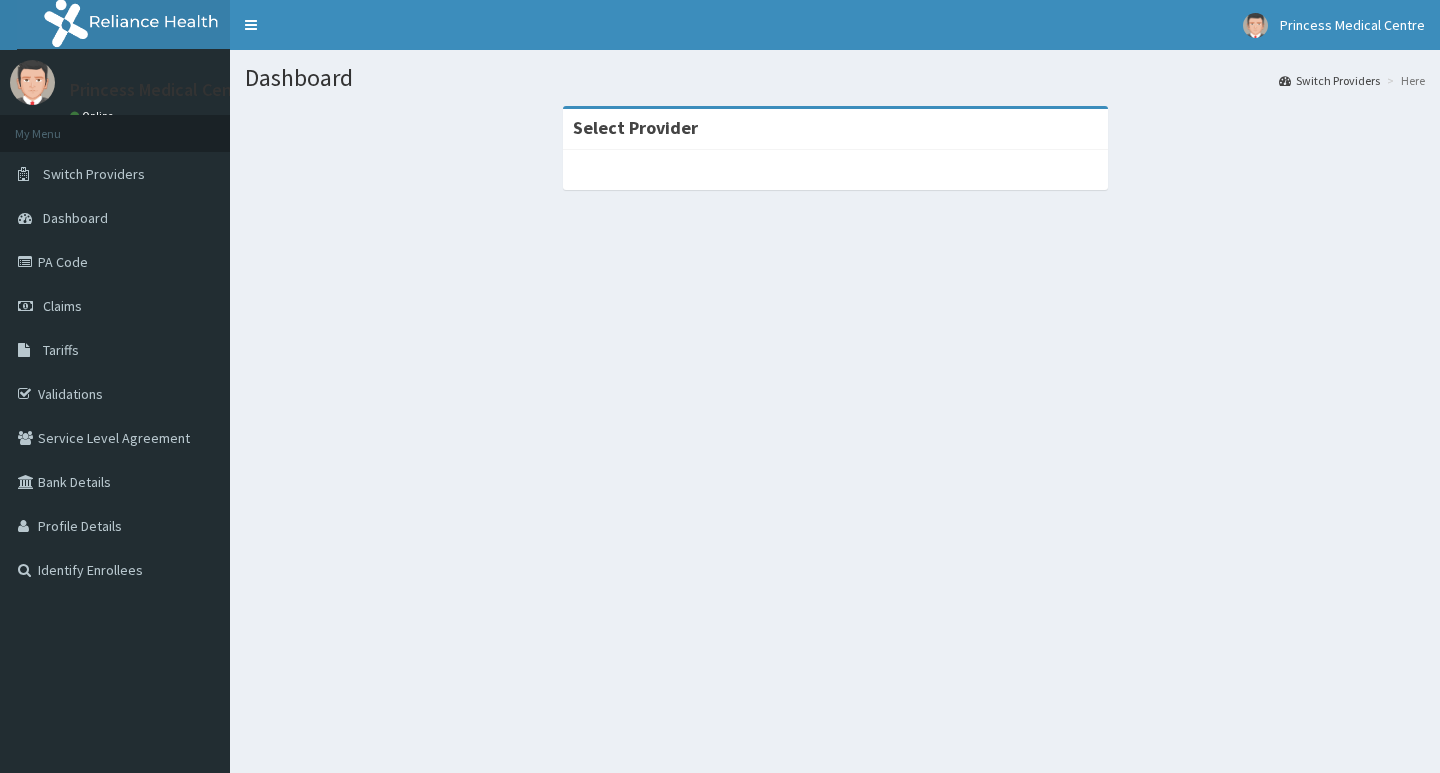 scroll, scrollTop: 0, scrollLeft: 0, axis: both 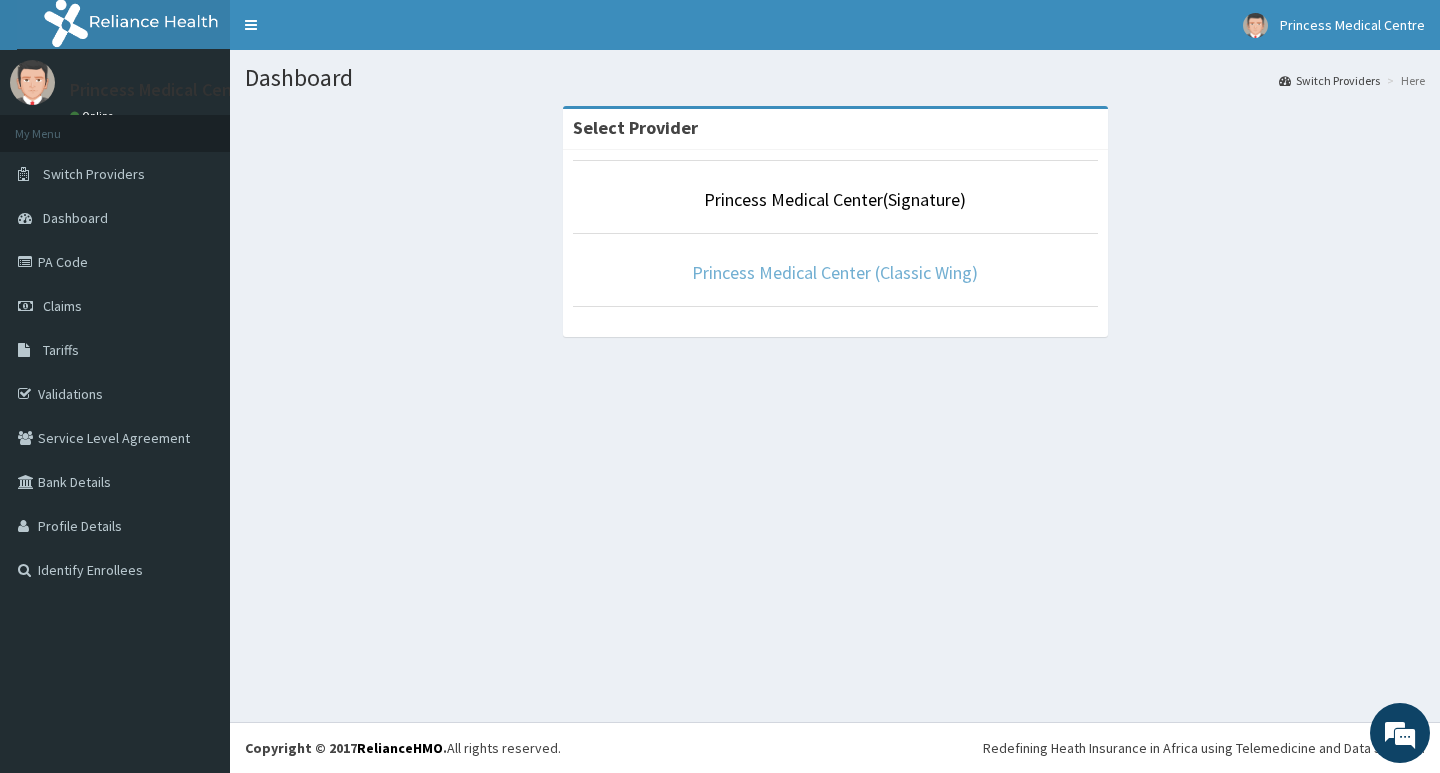 click on "Princess Medical Center (Classic Wing)" at bounding box center (835, 272) 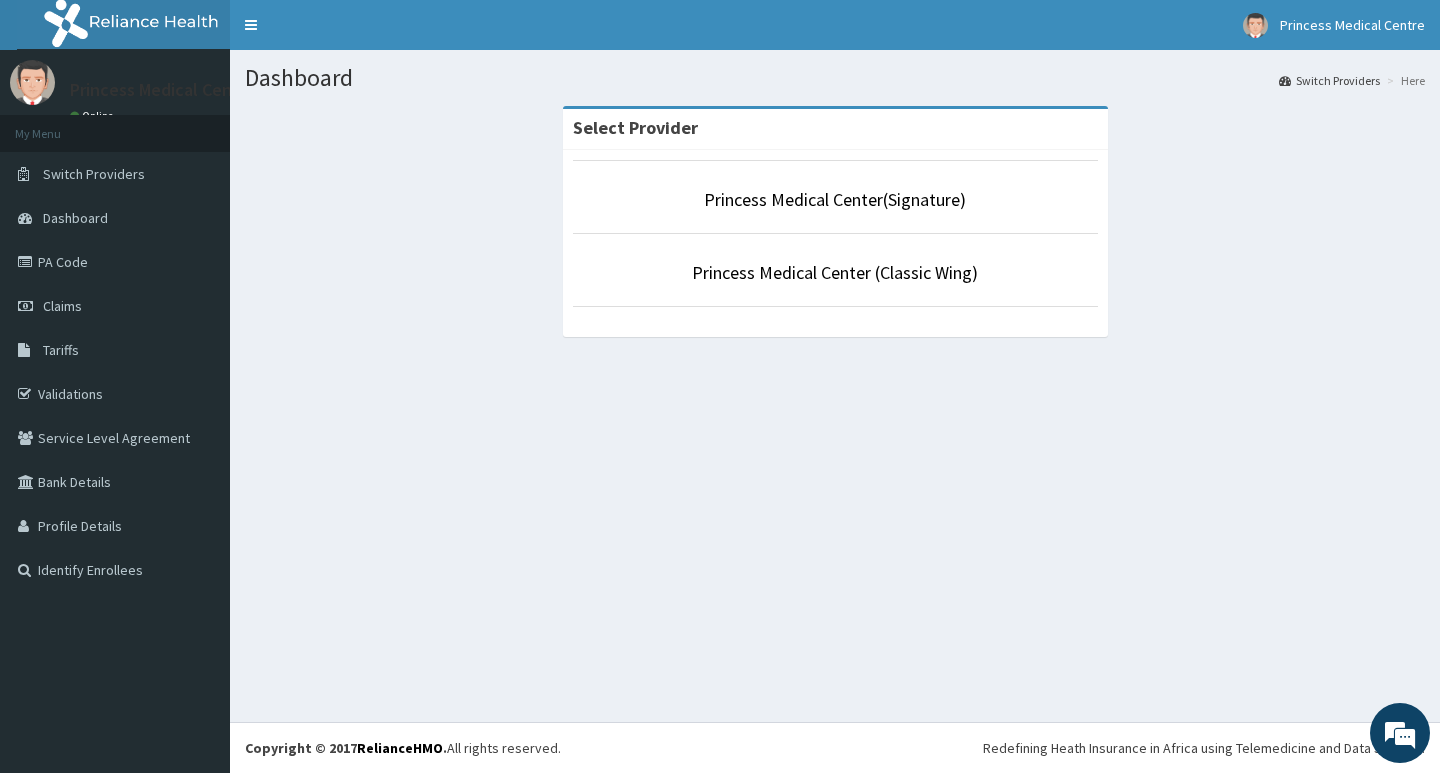 scroll, scrollTop: 0, scrollLeft: 0, axis: both 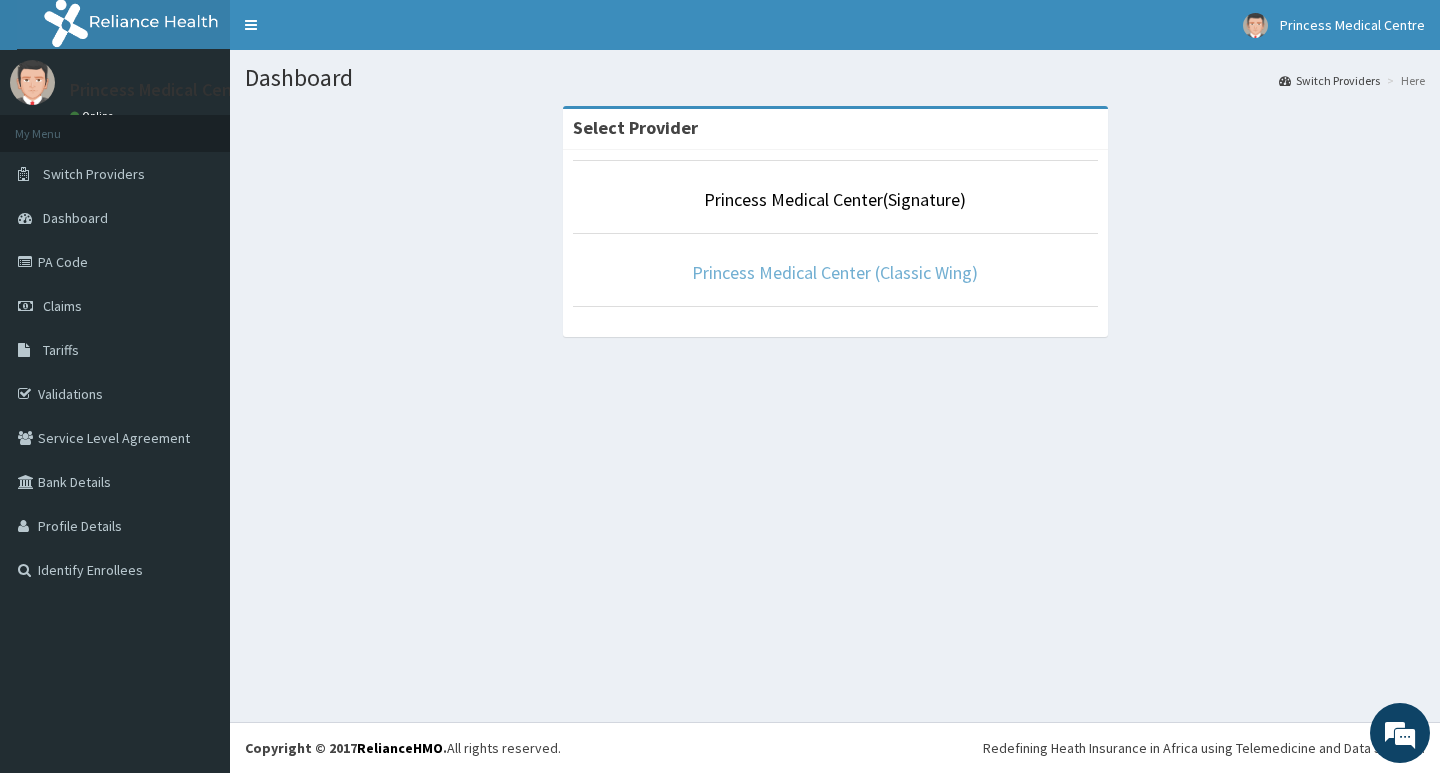 click on "Princess Medical Center (Classic Wing)" at bounding box center (835, 272) 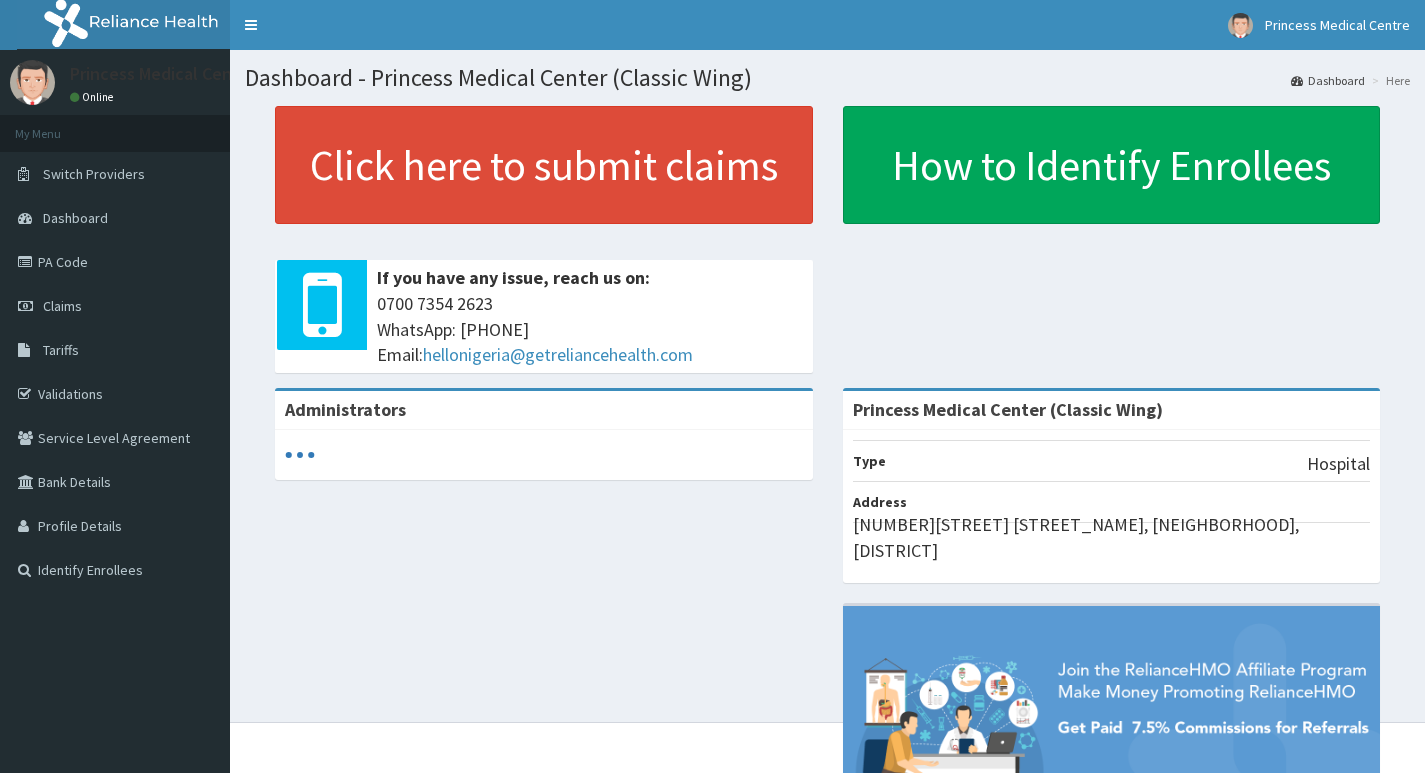 scroll, scrollTop: 0, scrollLeft: 0, axis: both 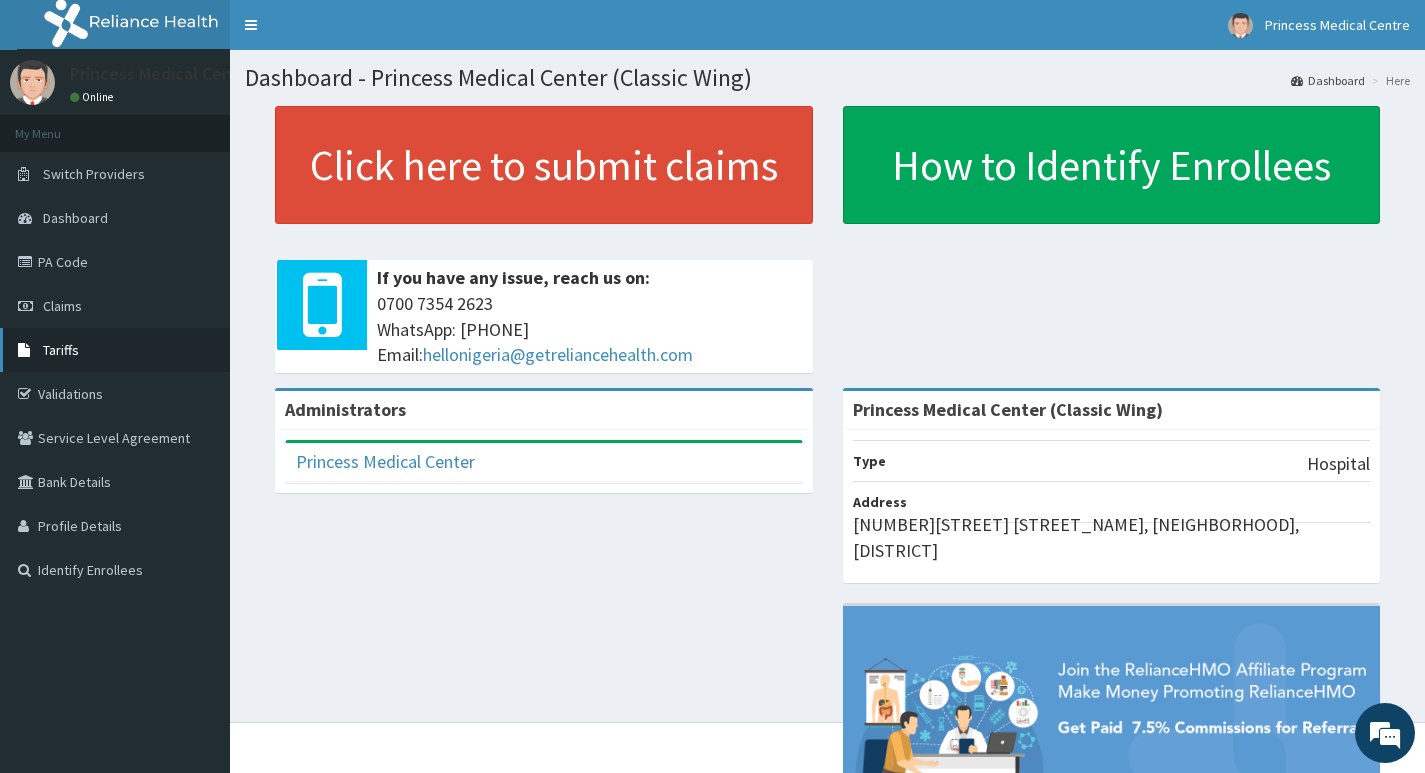 click at bounding box center (28, 350) 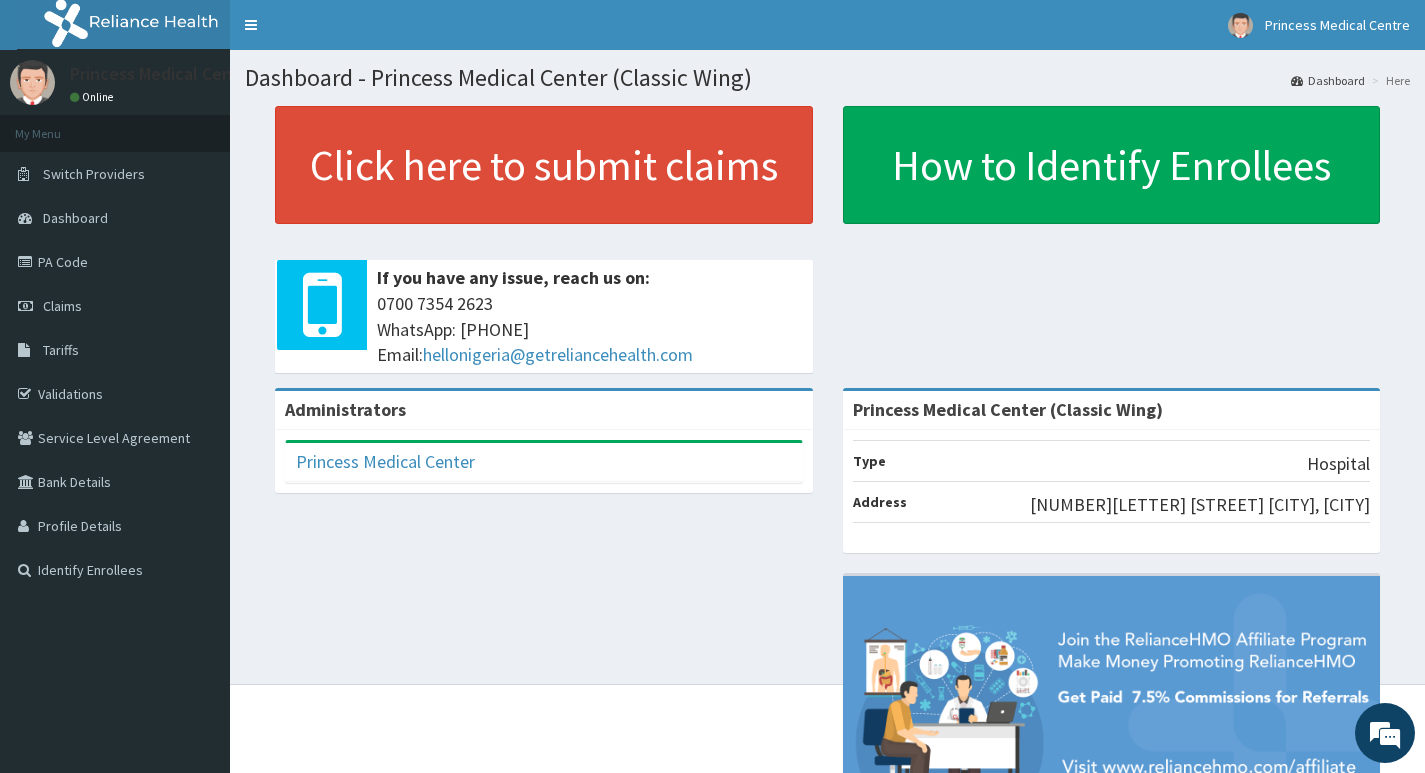 scroll, scrollTop: 0, scrollLeft: 0, axis: both 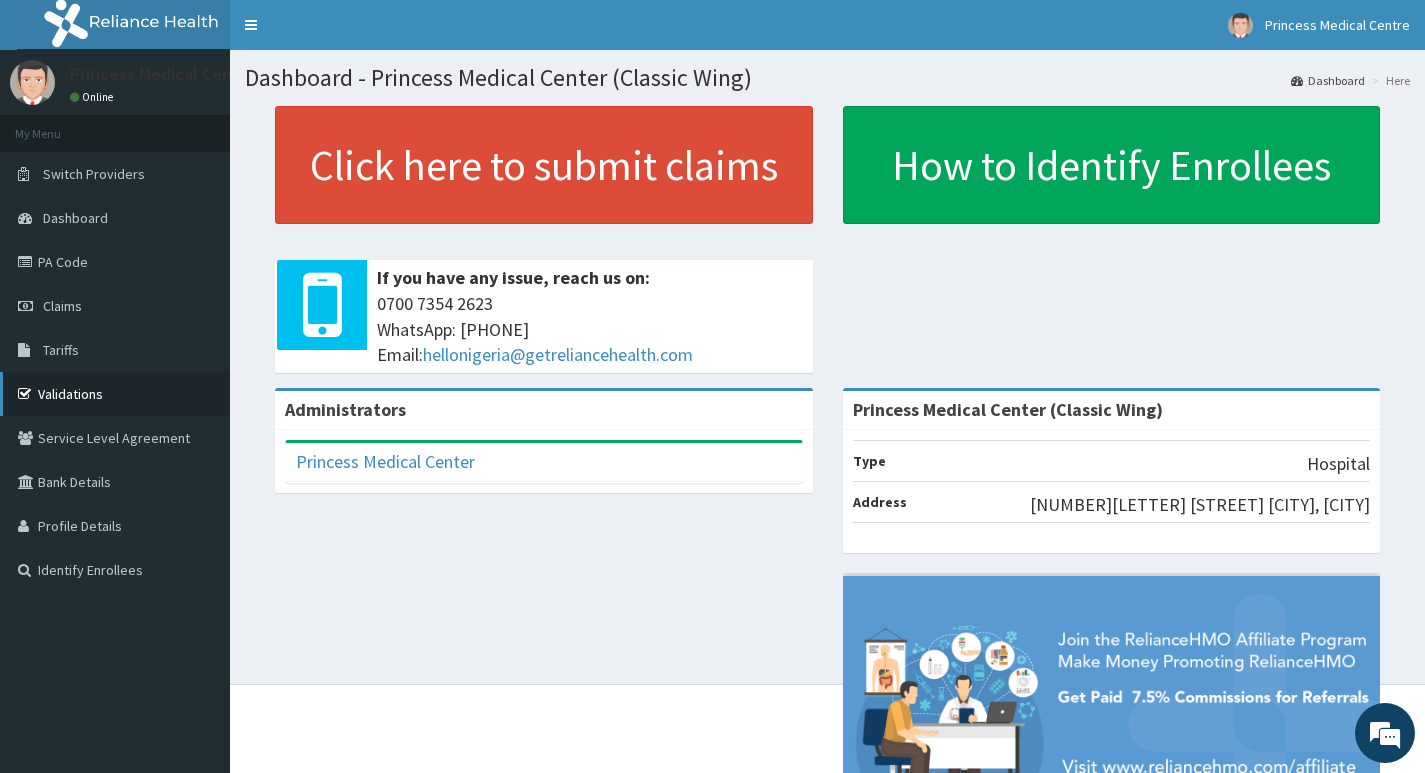 click on "Validations" at bounding box center [115, 394] 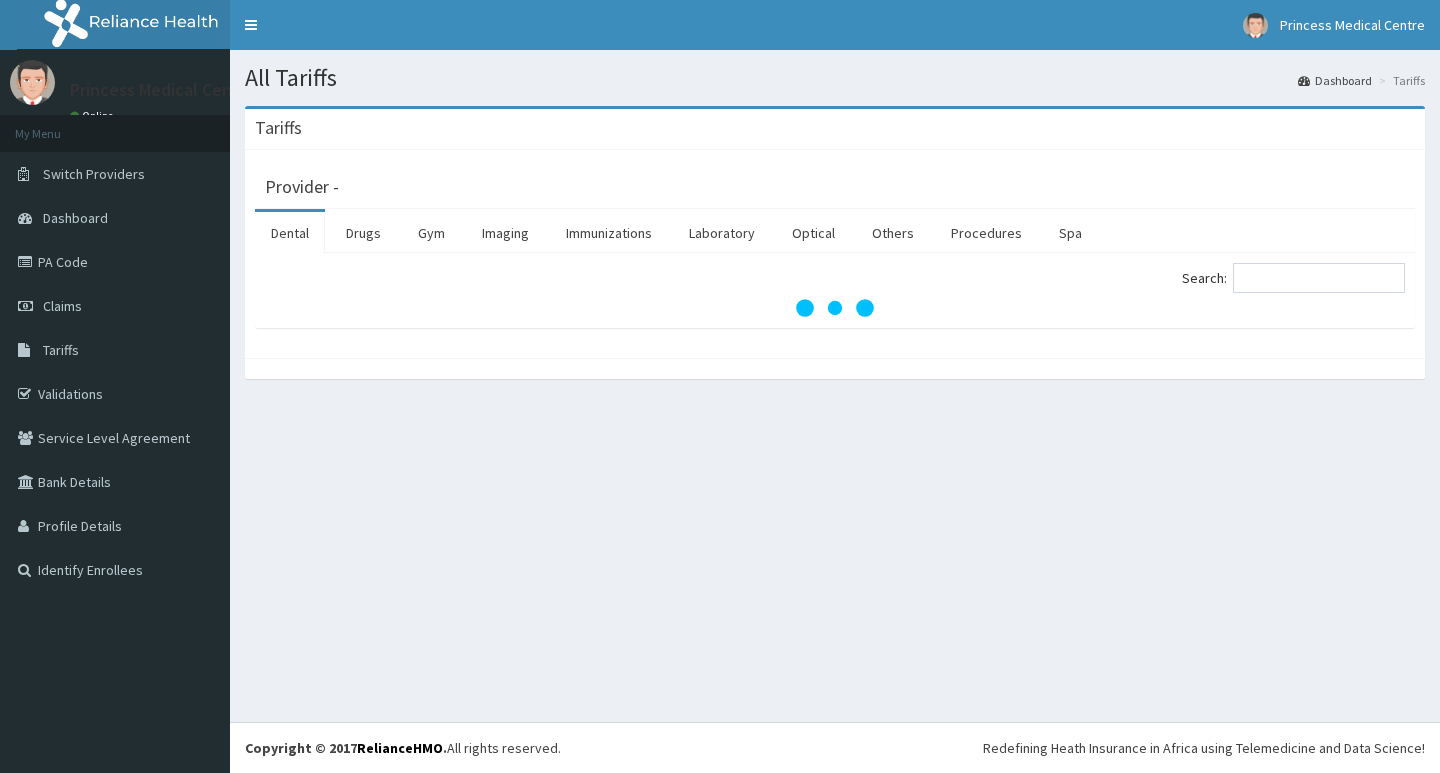 scroll, scrollTop: 0, scrollLeft: 0, axis: both 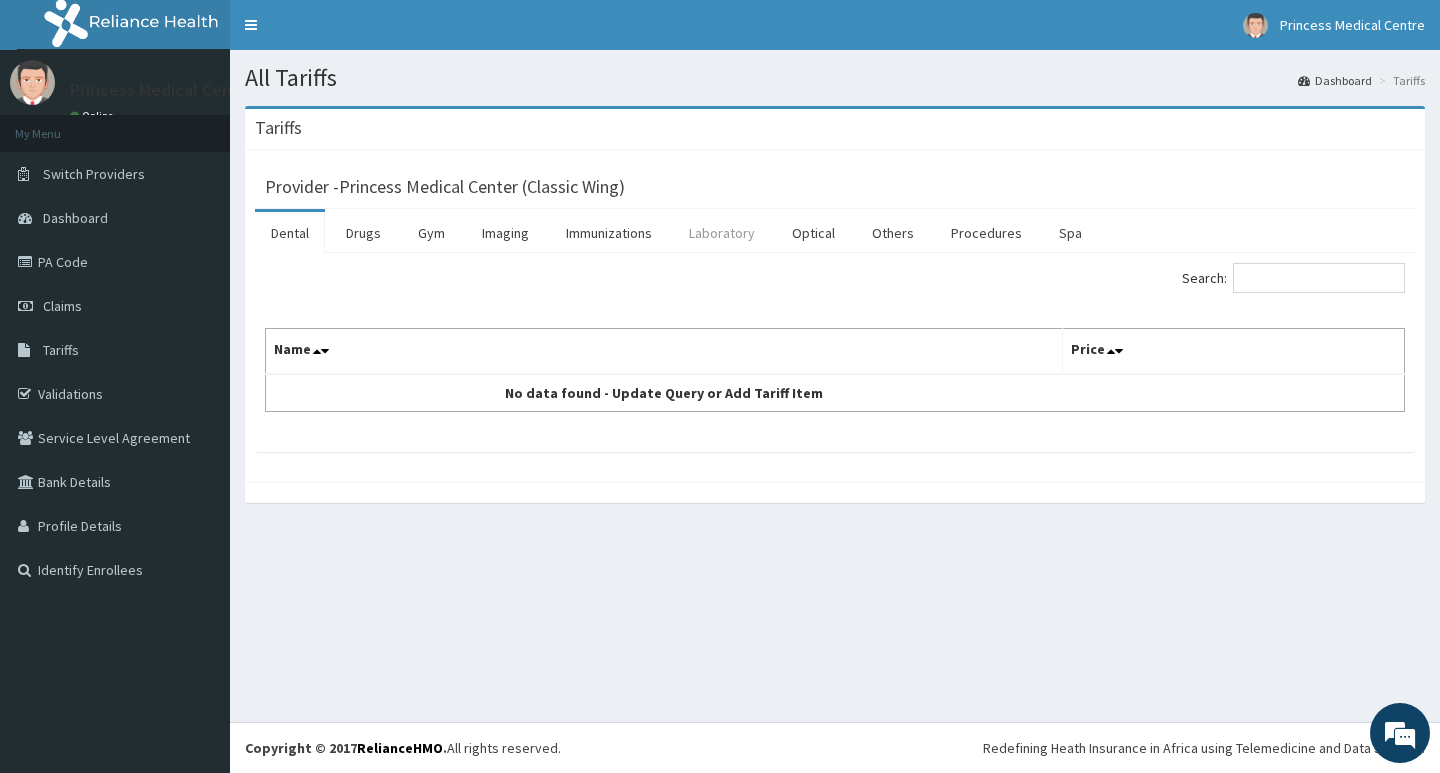 click on "Laboratory" at bounding box center [722, 233] 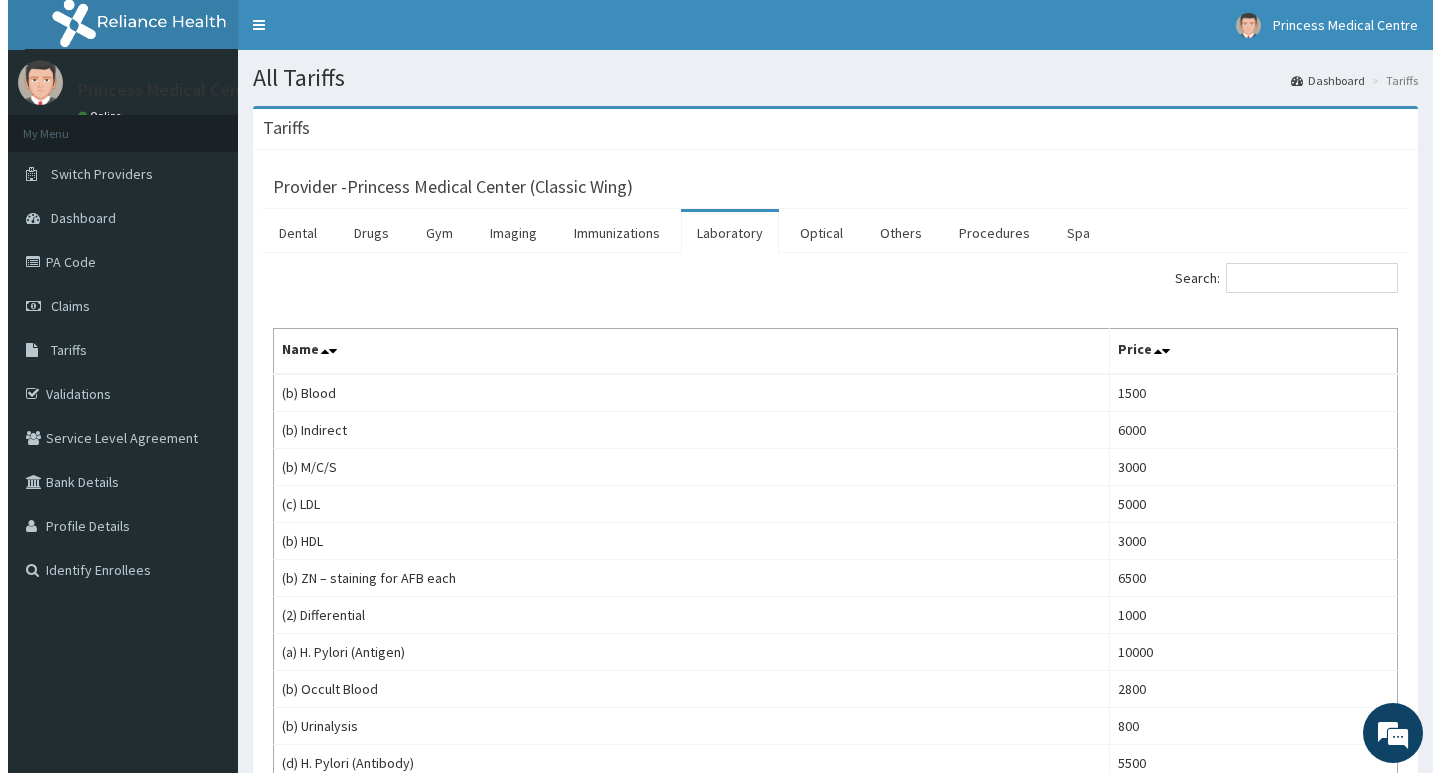 scroll, scrollTop: 0, scrollLeft: 0, axis: both 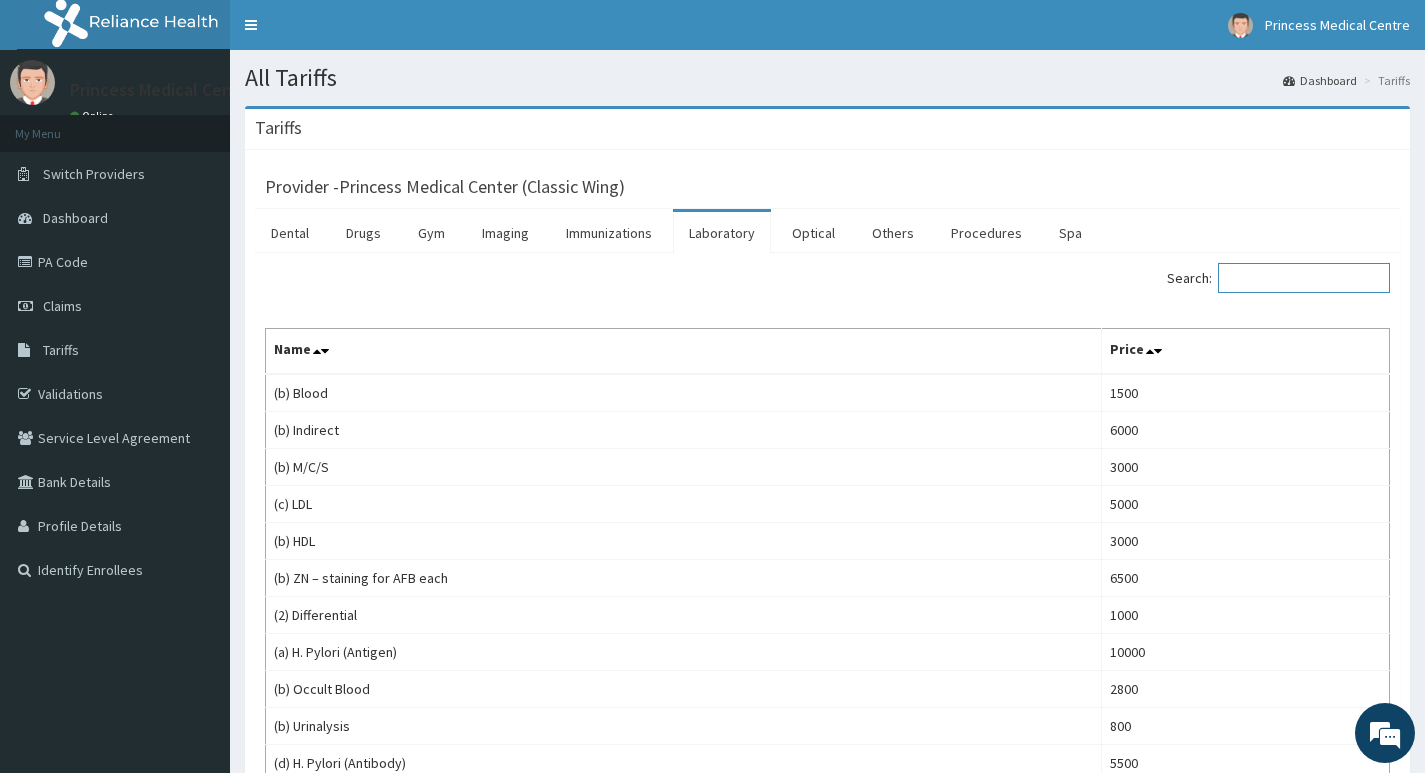 click on "Search:" at bounding box center [1304, 278] 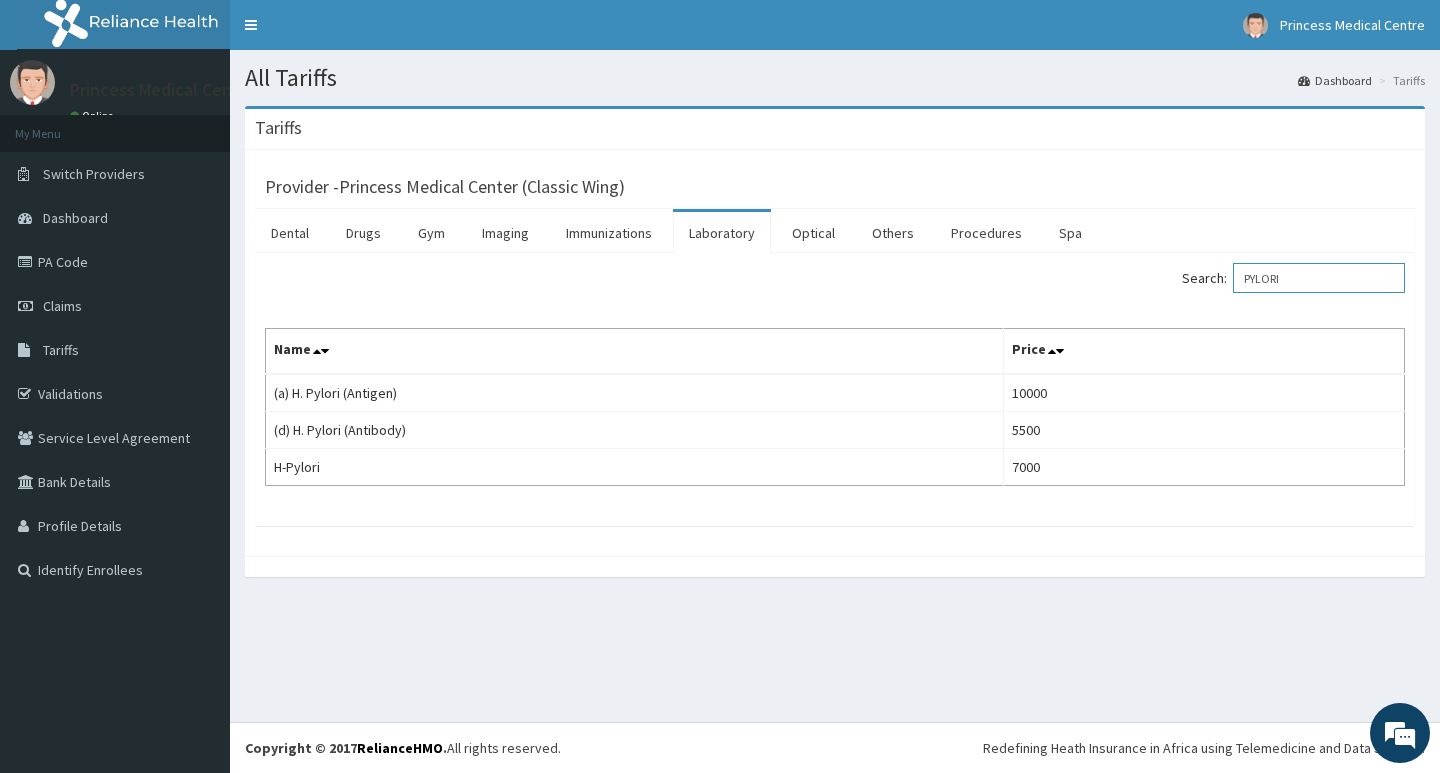type on "PYLORI" 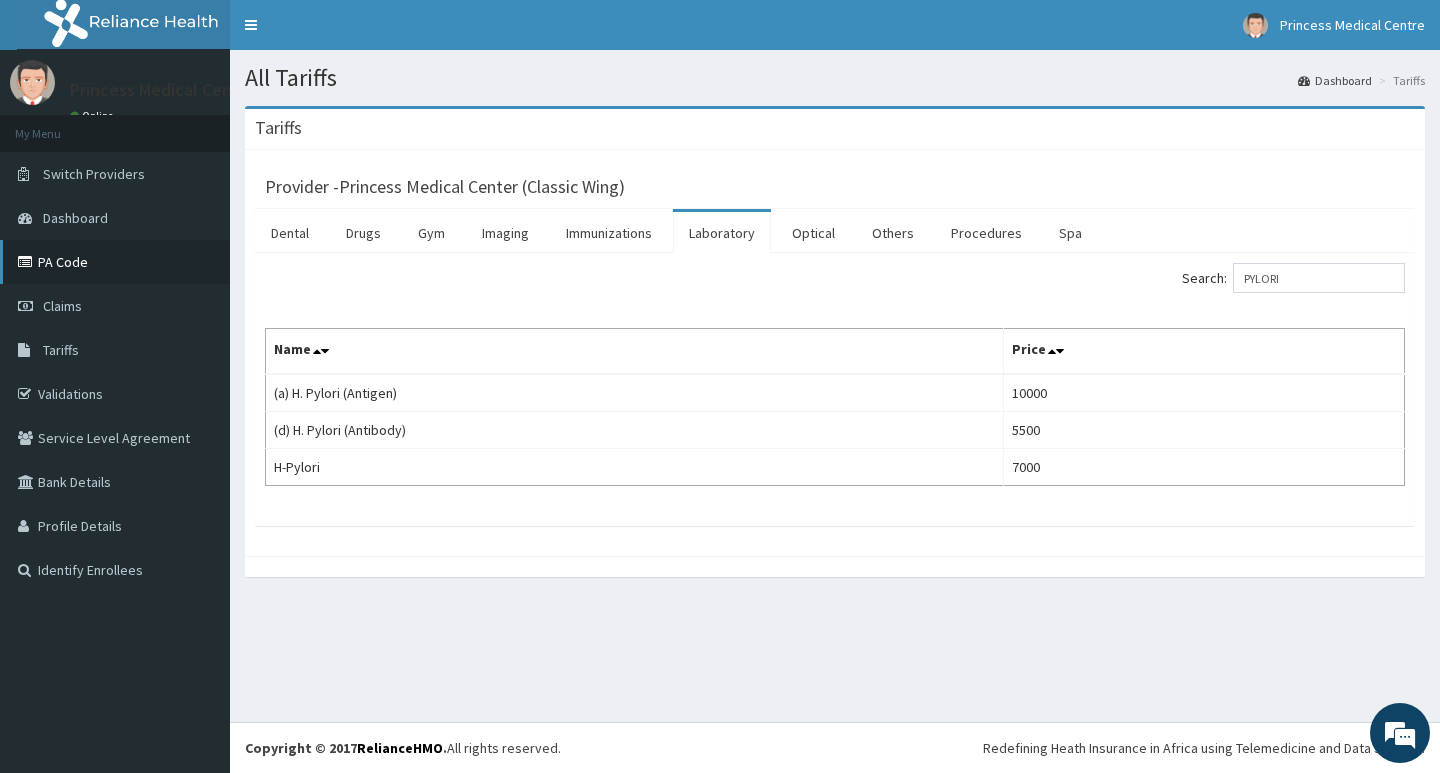 click on "PA Code" at bounding box center (115, 262) 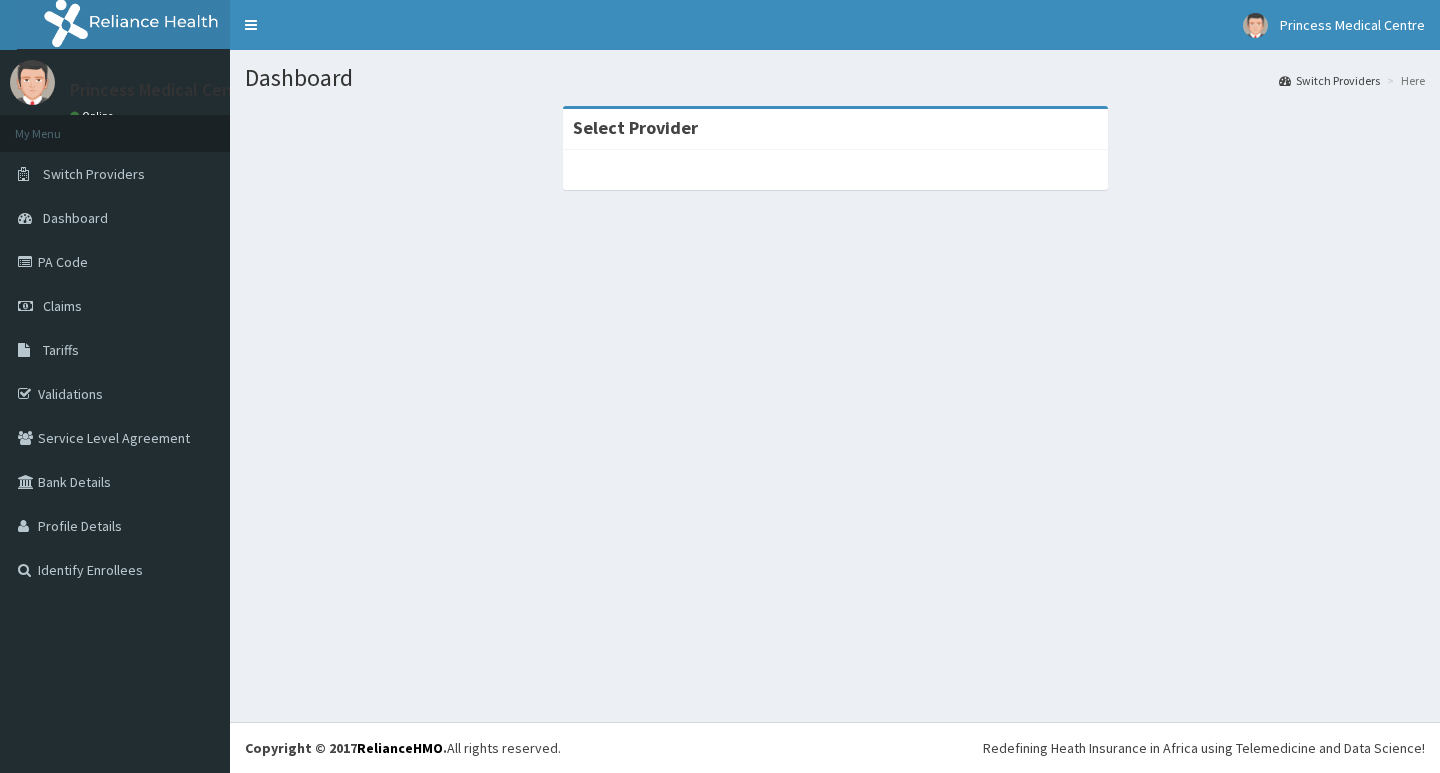scroll, scrollTop: 0, scrollLeft: 0, axis: both 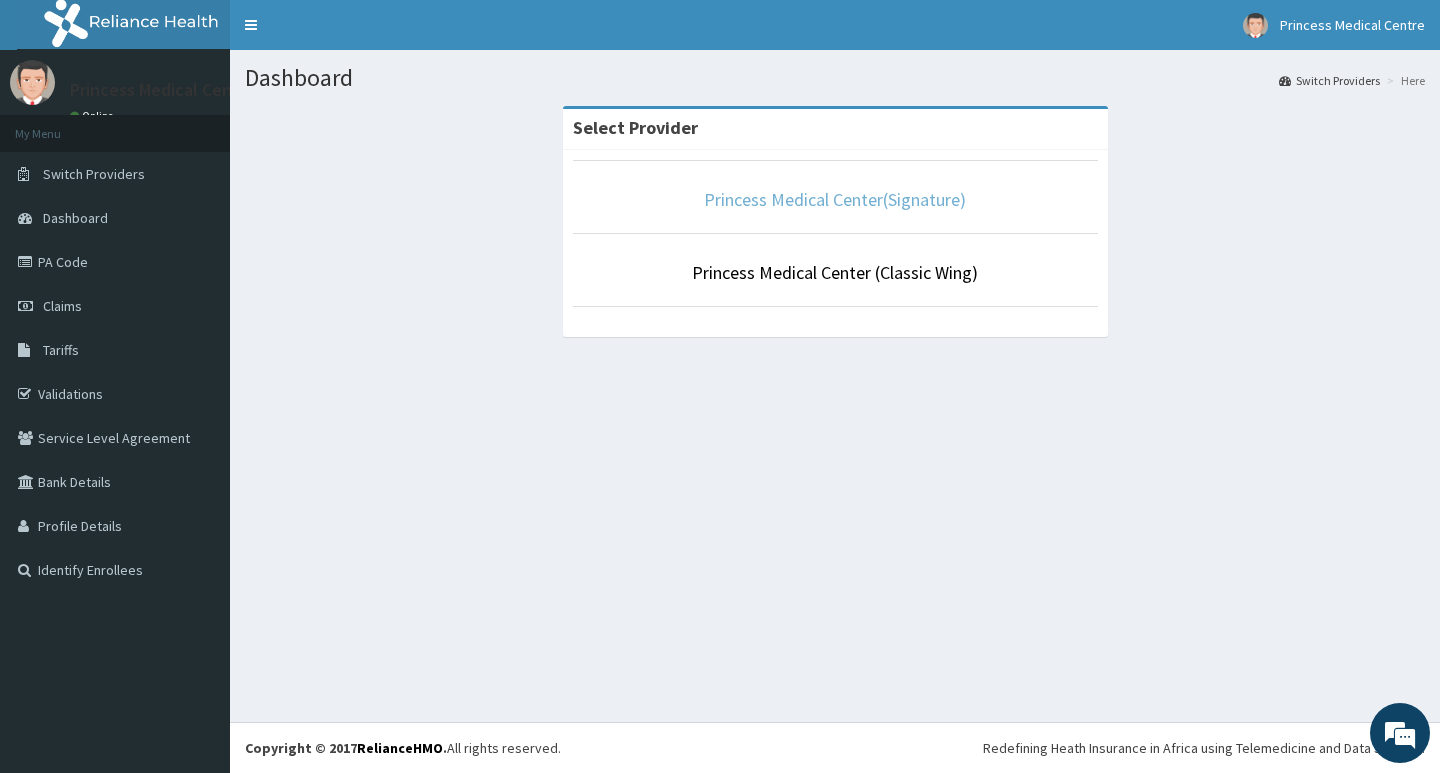 click on "Princess Medical Center(Signature)" at bounding box center [835, 199] 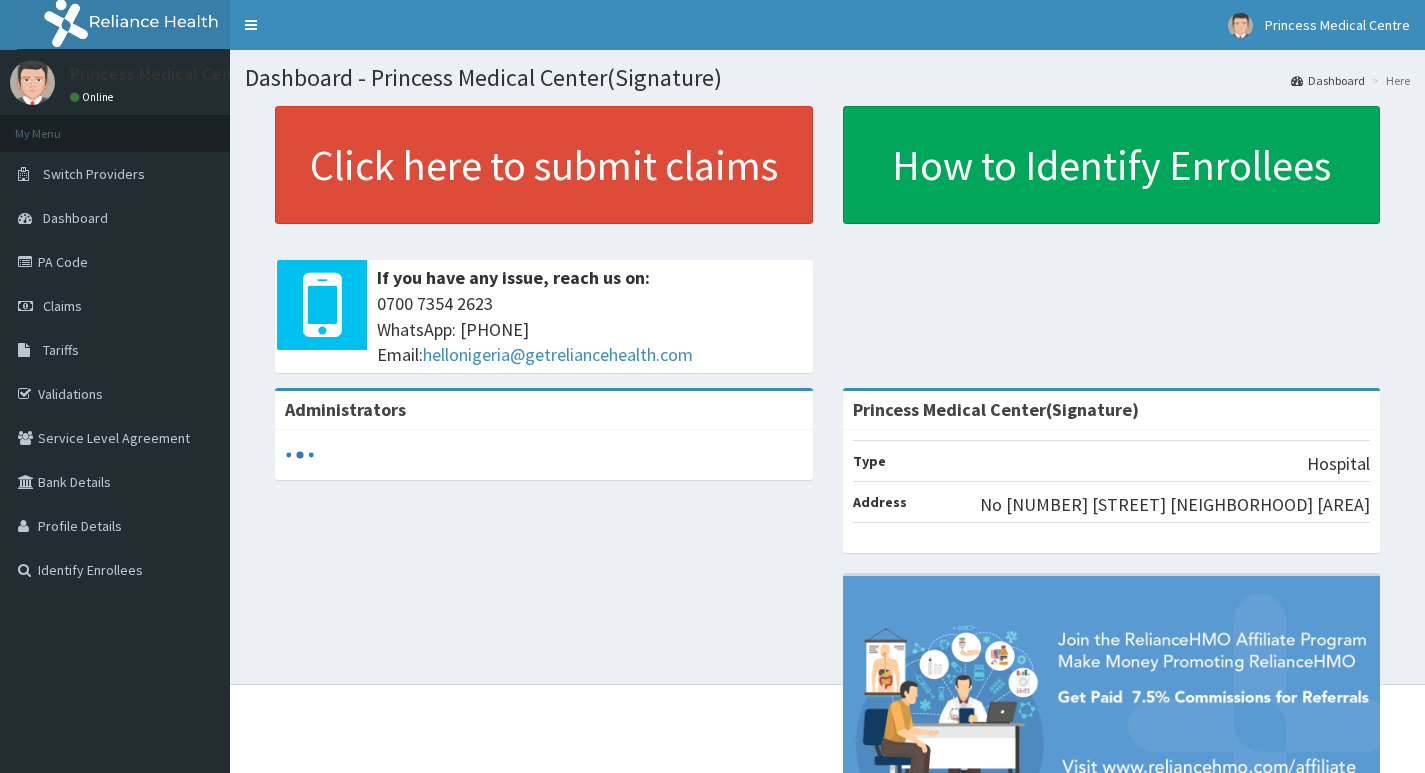 scroll, scrollTop: 0, scrollLeft: 0, axis: both 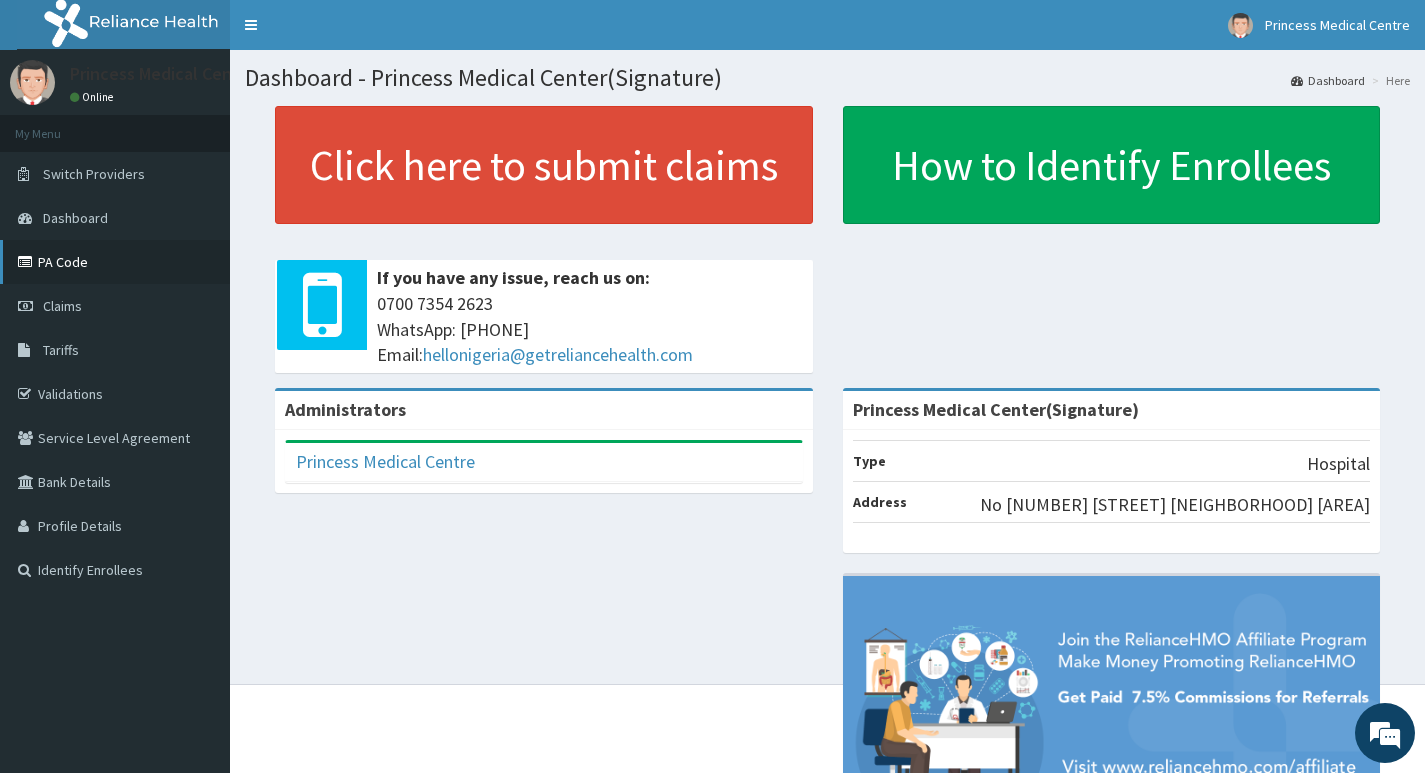 click on "PA Code" at bounding box center (115, 262) 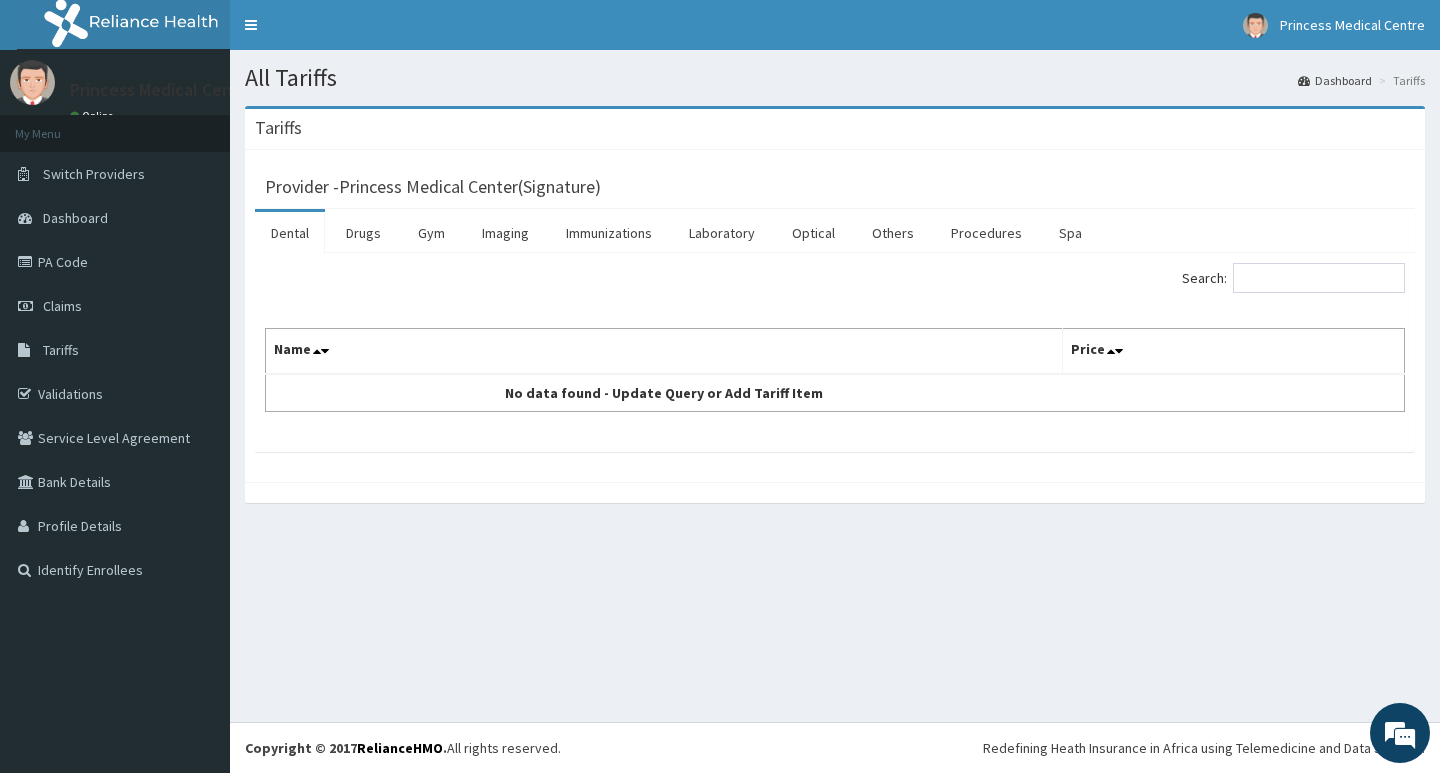 scroll, scrollTop: 0, scrollLeft: 0, axis: both 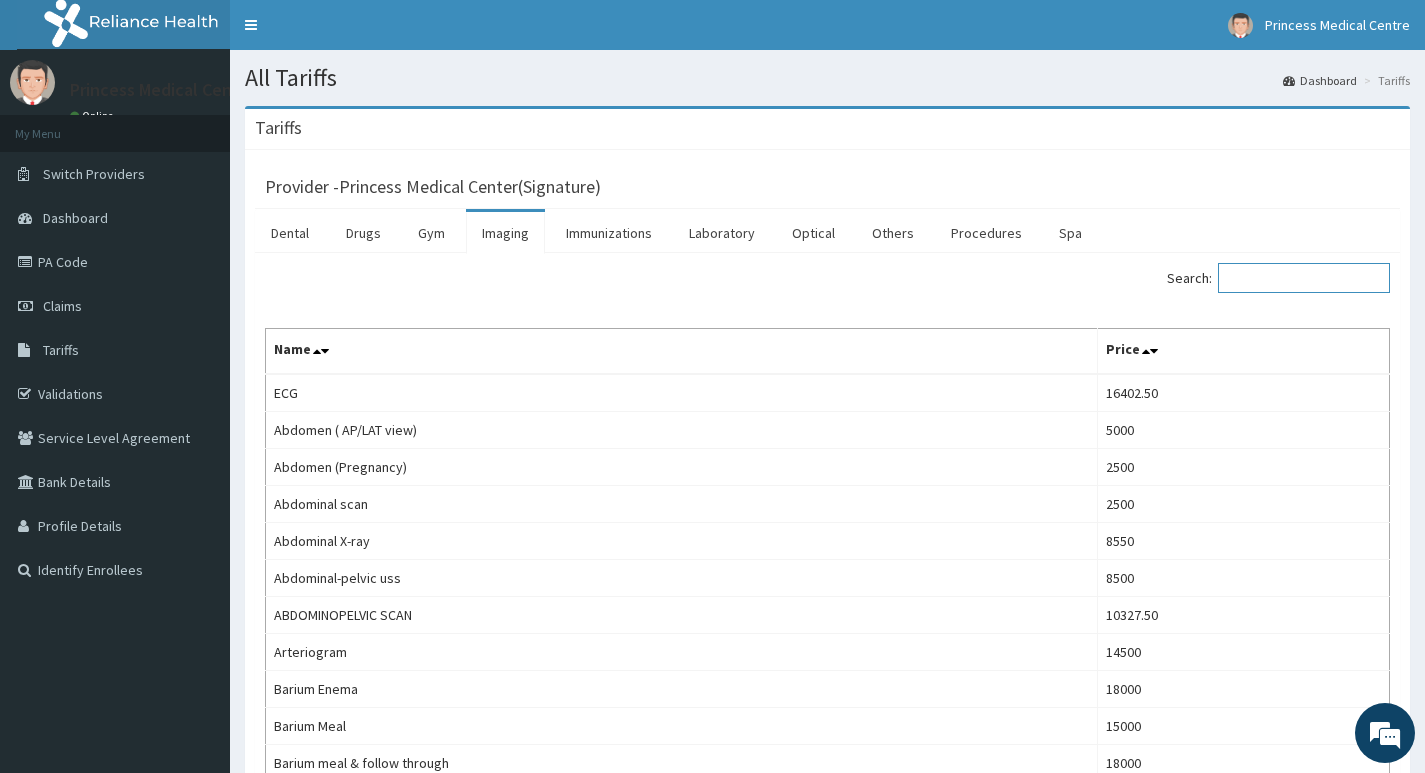 click on "Search:" at bounding box center [1304, 278] 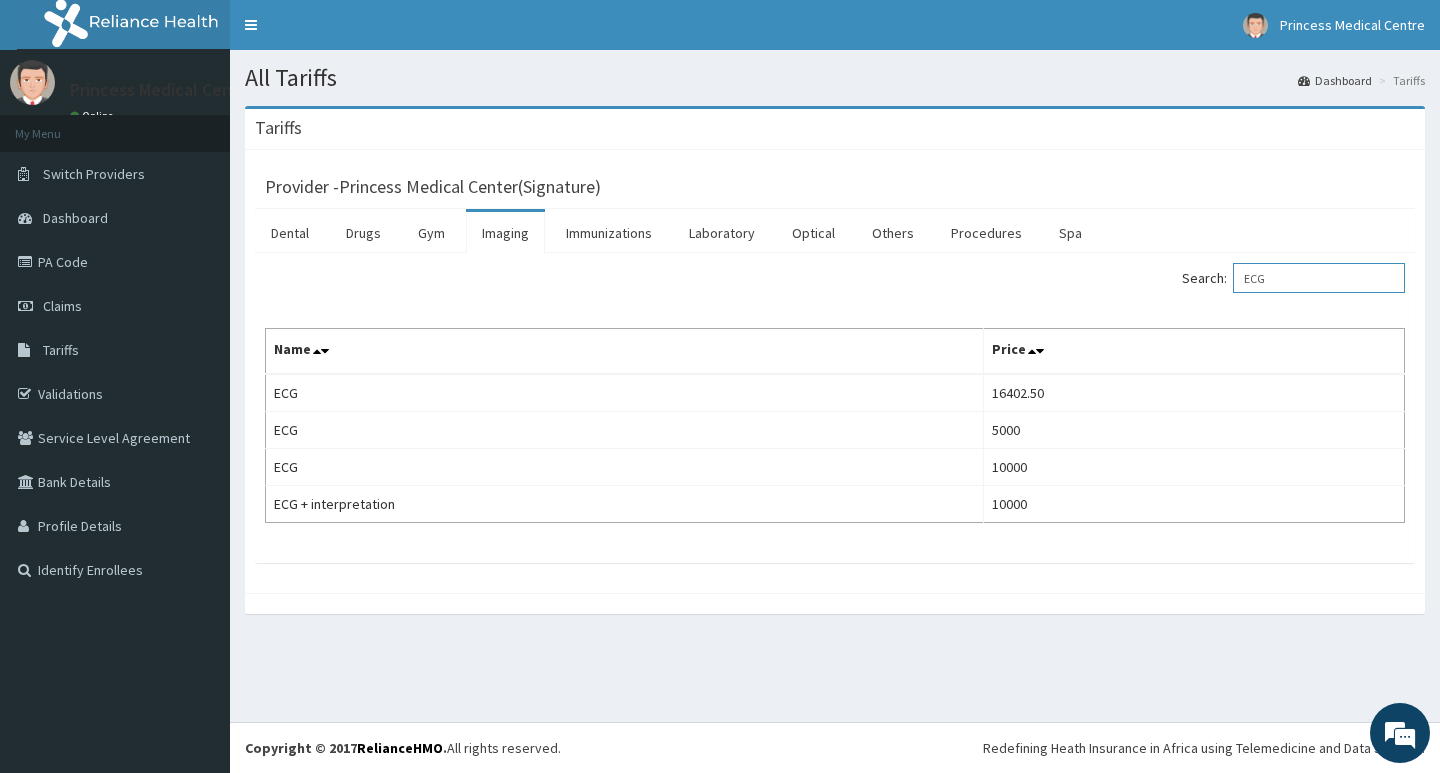 type on "ECG" 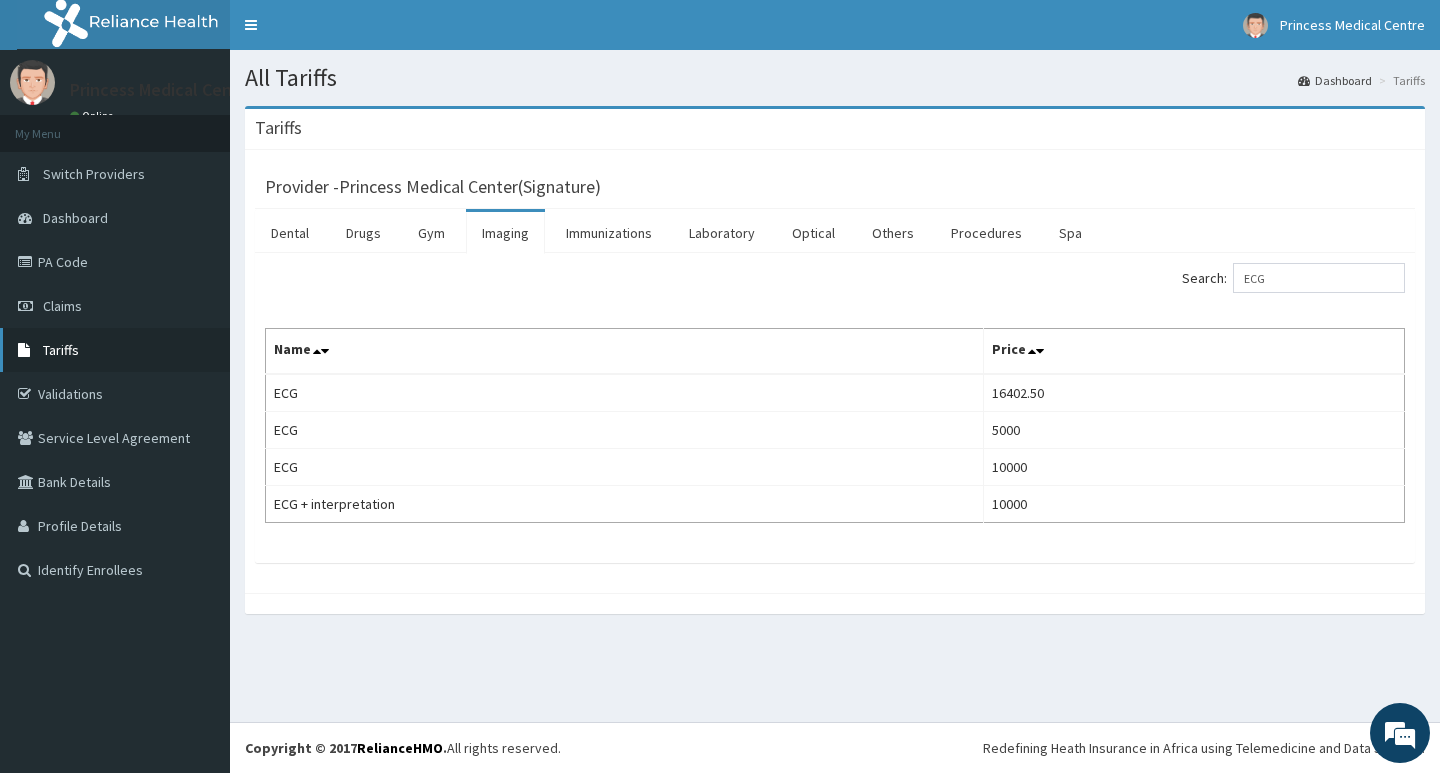 click on "Tariffs" at bounding box center (61, 350) 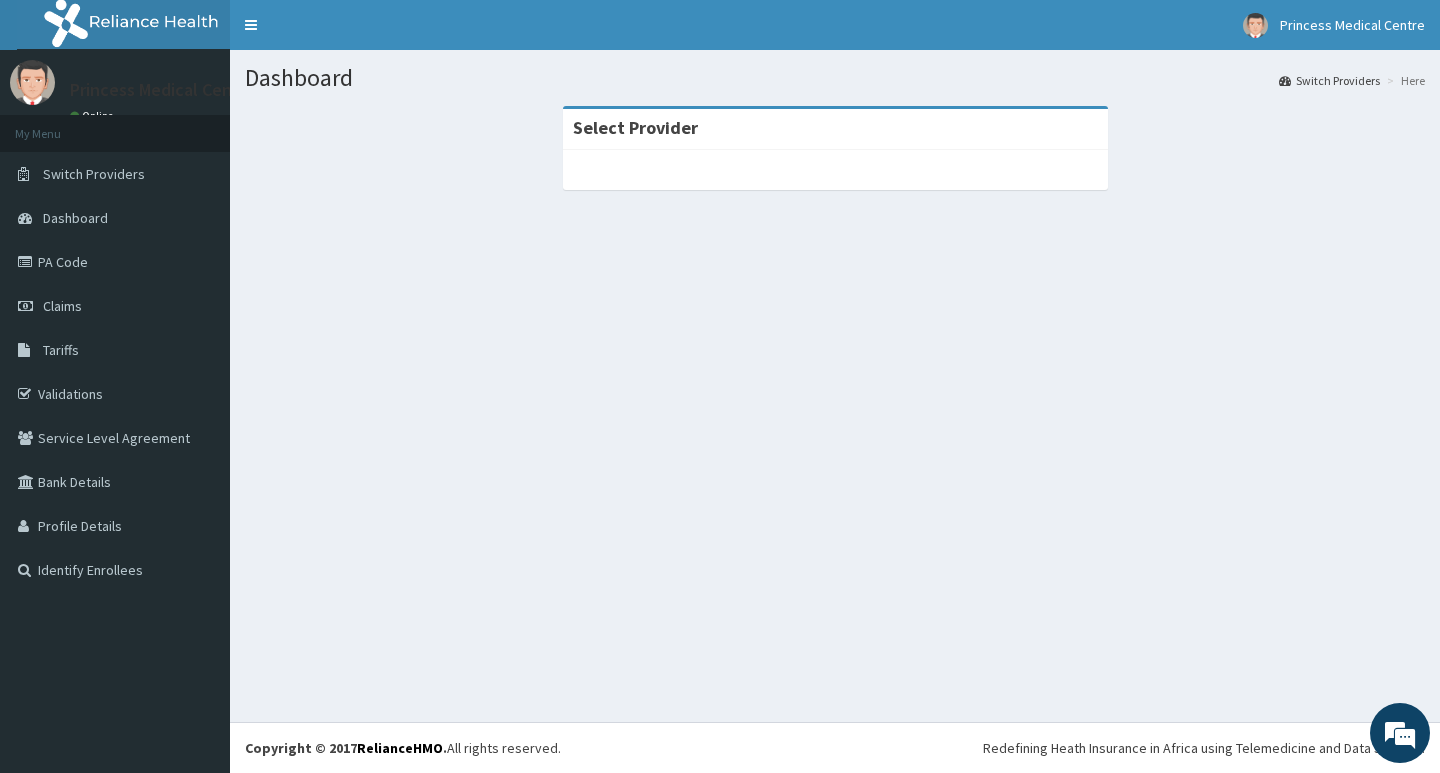 scroll, scrollTop: 0, scrollLeft: 0, axis: both 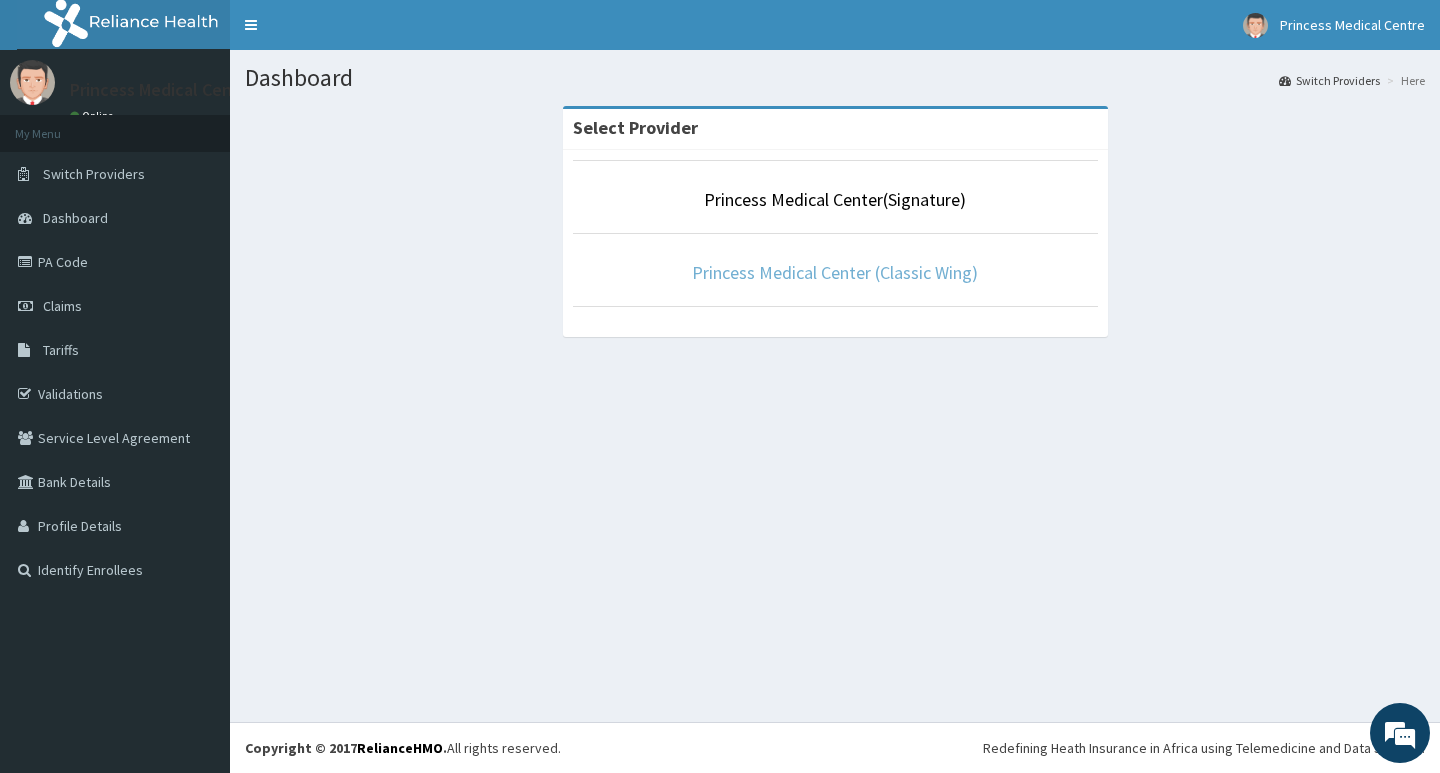 click on "Princess Medical Center (Classic Wing)" at bounding box center [835, 272] 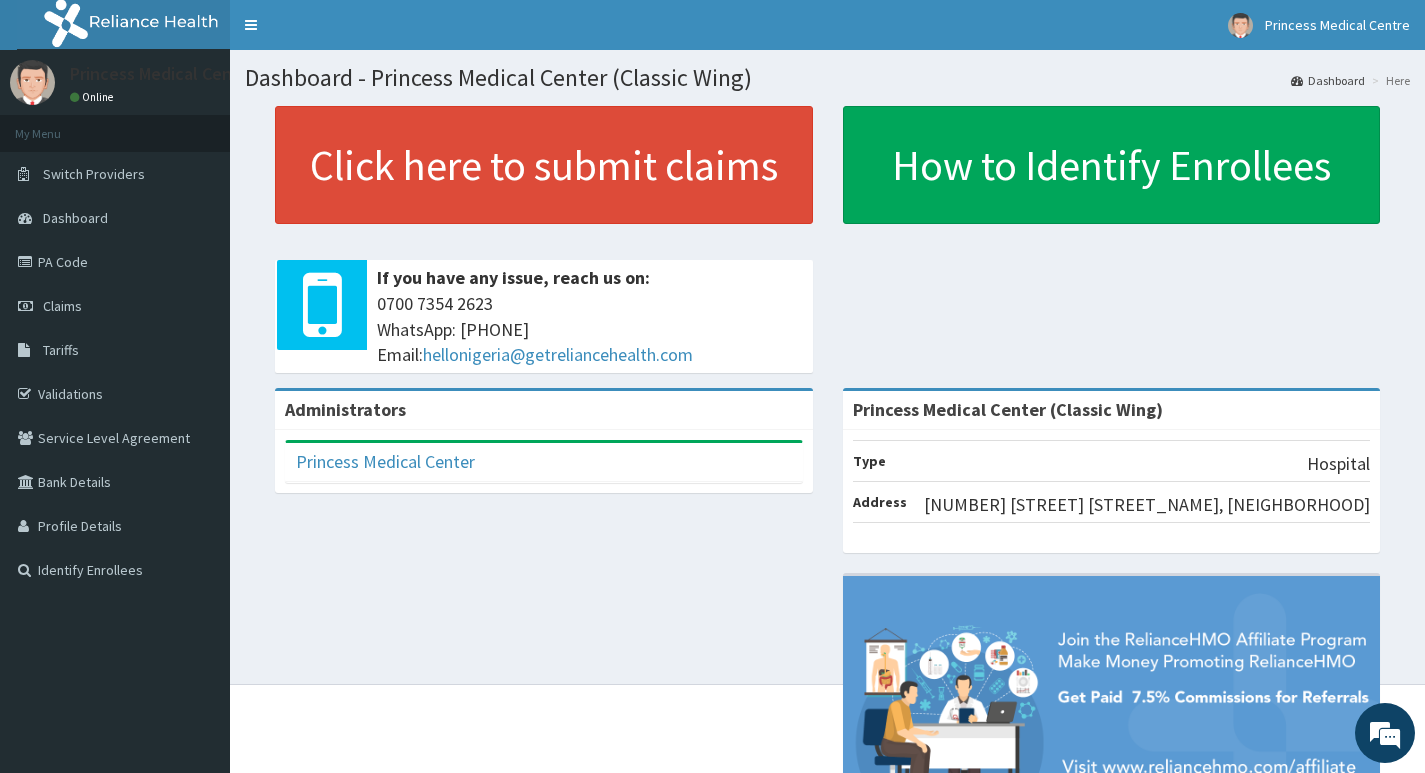 scroll, scrollTop: 0, scrollLeft: 0, axis: both 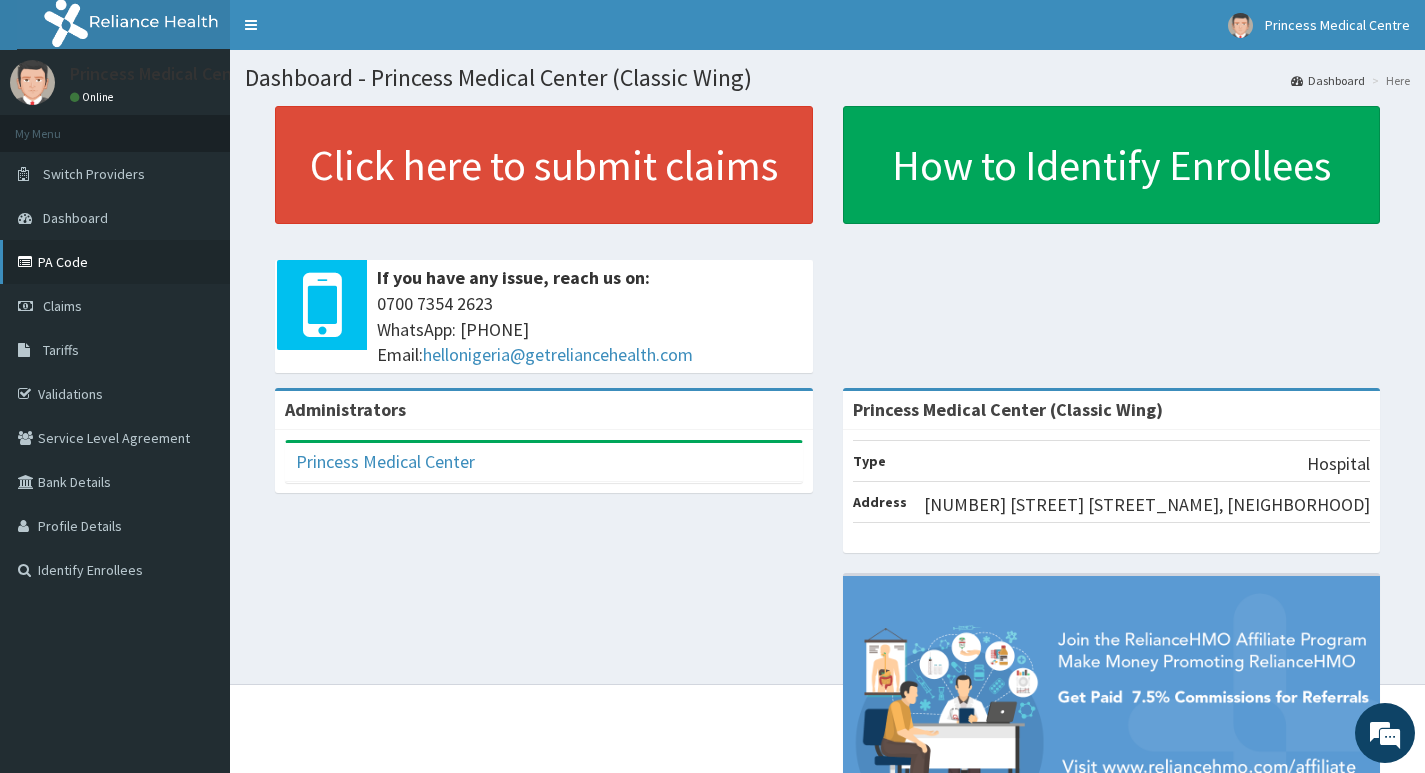 click on "PA Code" at bounding box center (115, 262) 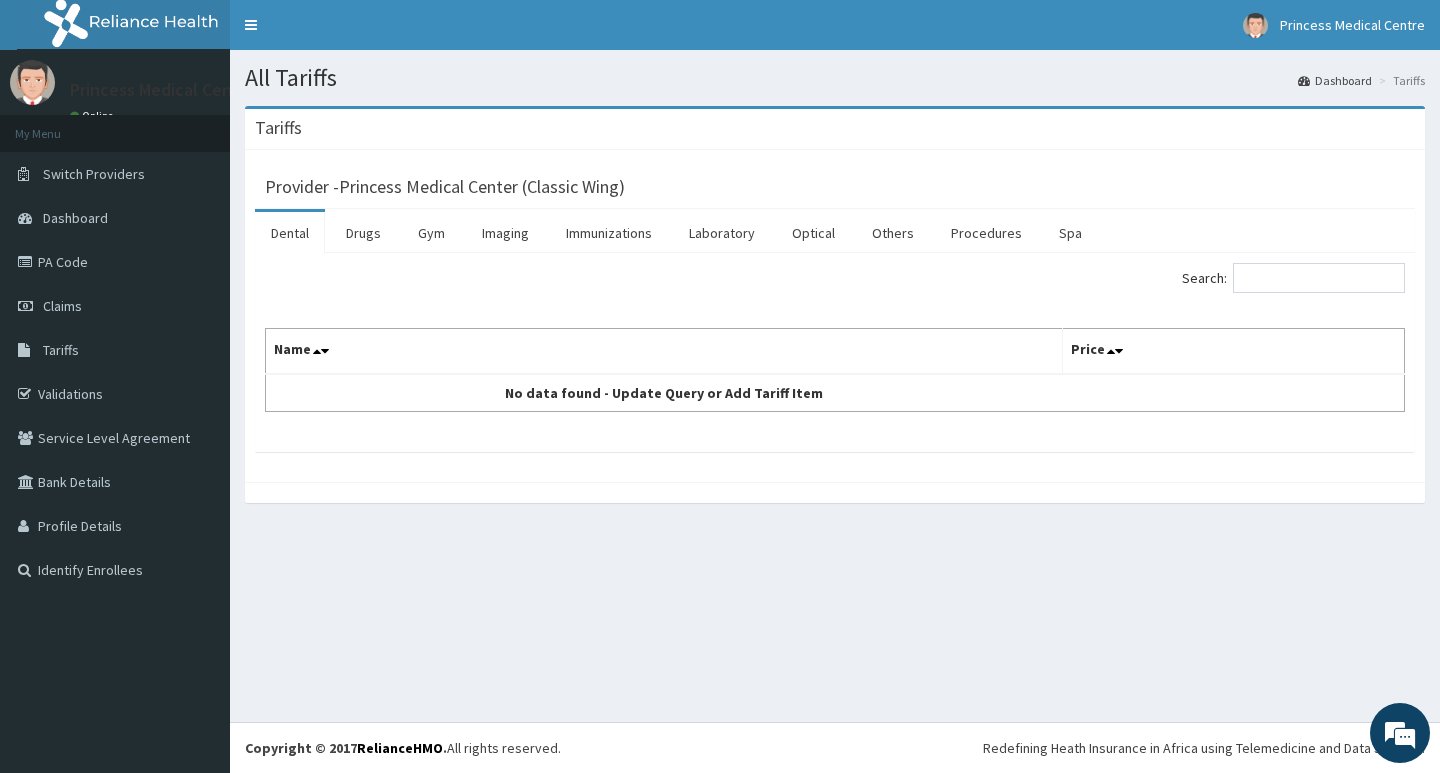 scroll, scrollTop: 0, scrollLeft: 0, axis: both 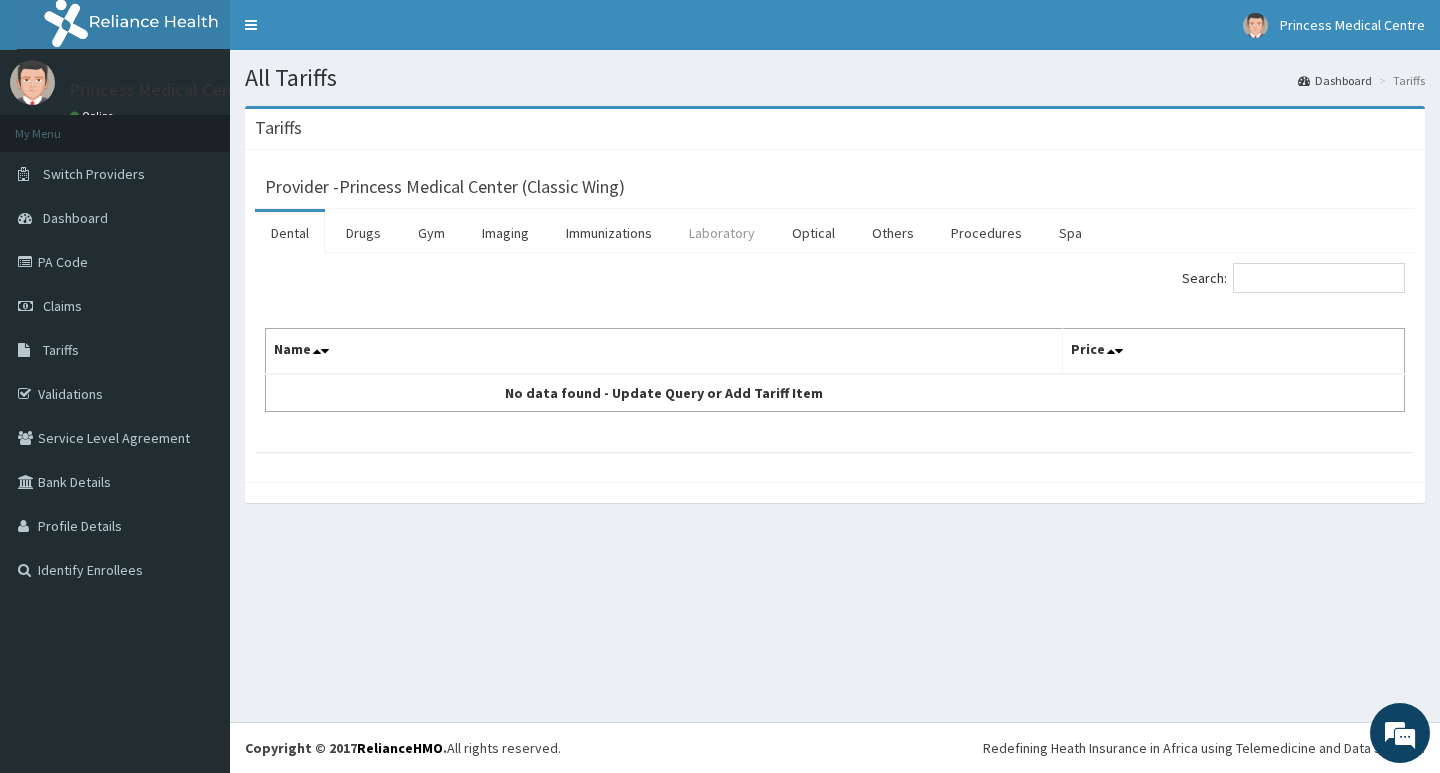 click on "Laboratory" at bounding box center (722, 233) 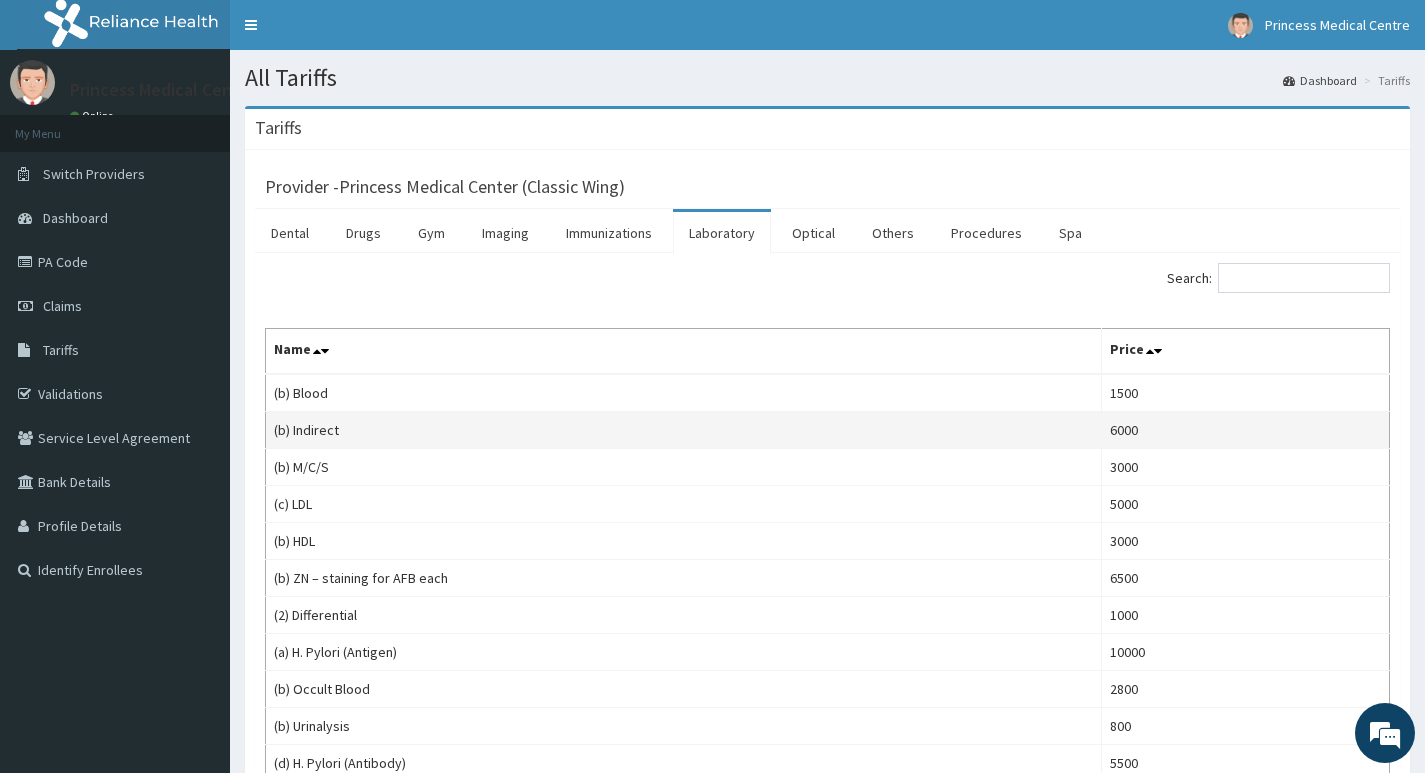 scroll, scrollTop: 0, scrollLeft: 0, axis: both 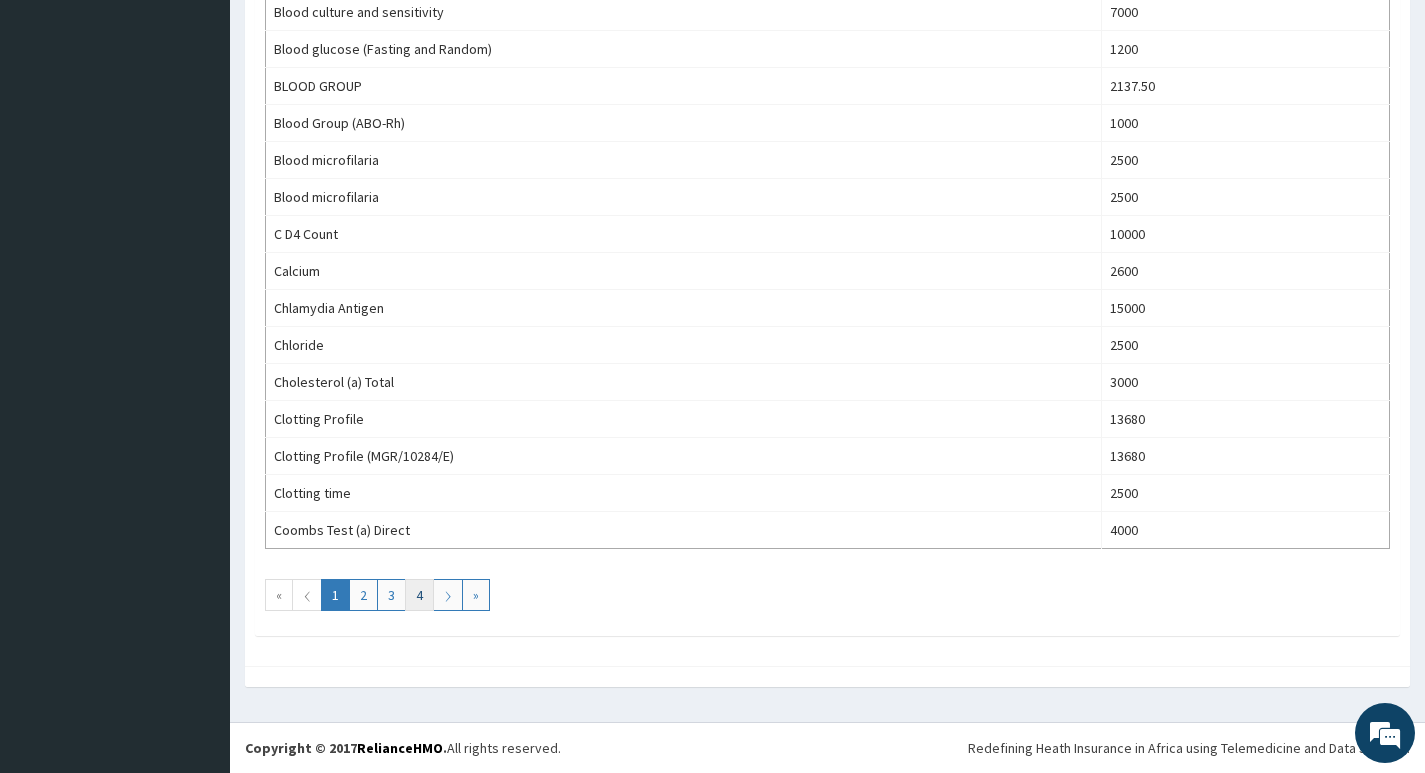 click on "4" at bounding box center (419, 595) 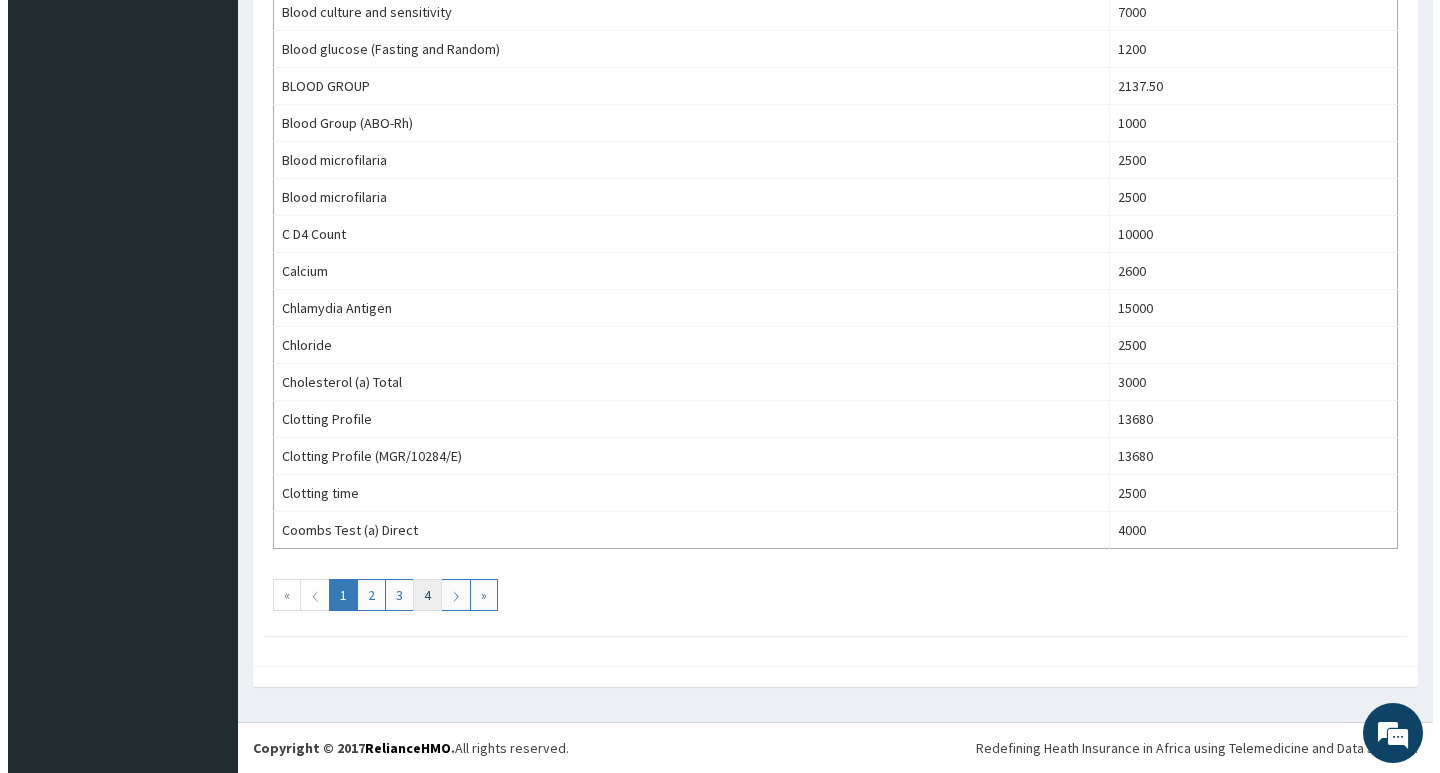 scroll, scrollTop: 0, scrollLeft: 0, axis: both 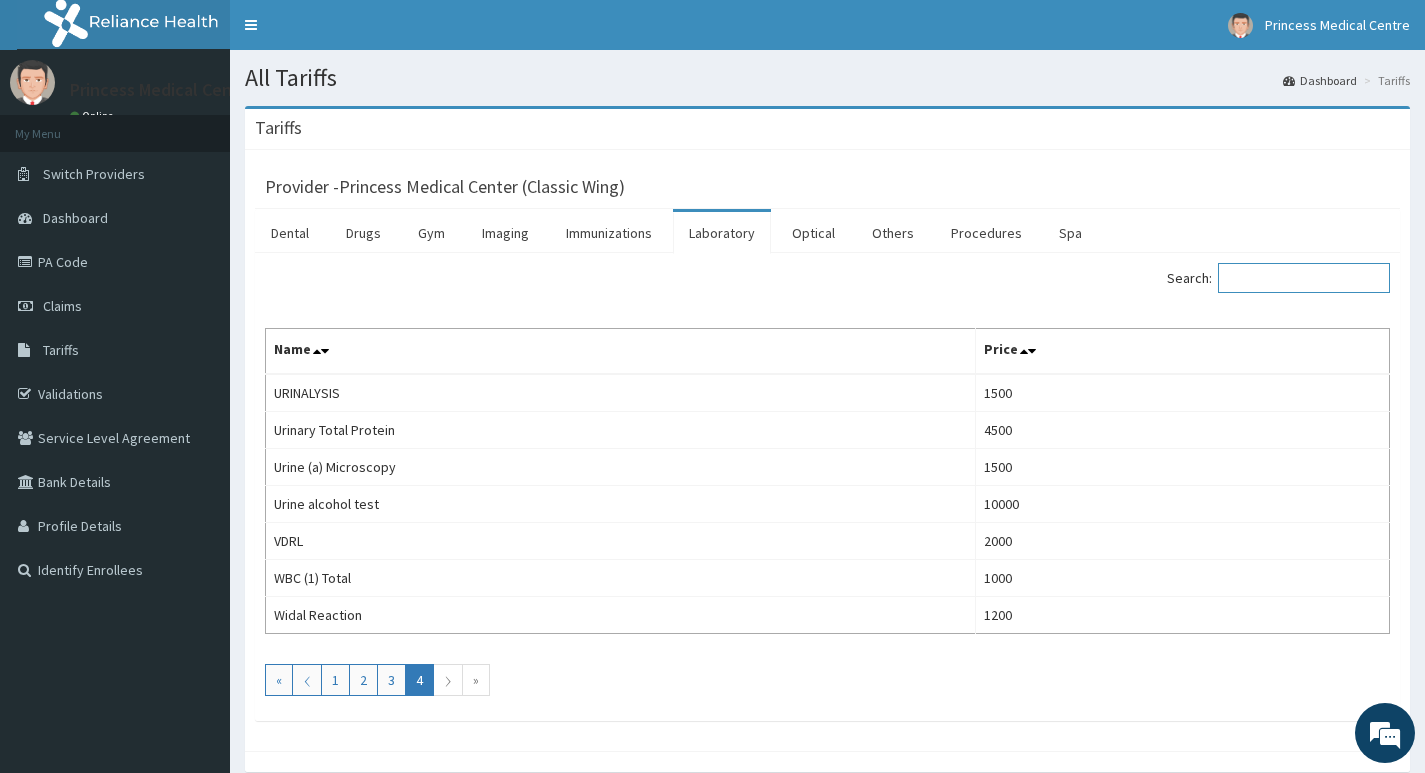 click on "Search:" at bounding box center (1304, 278) 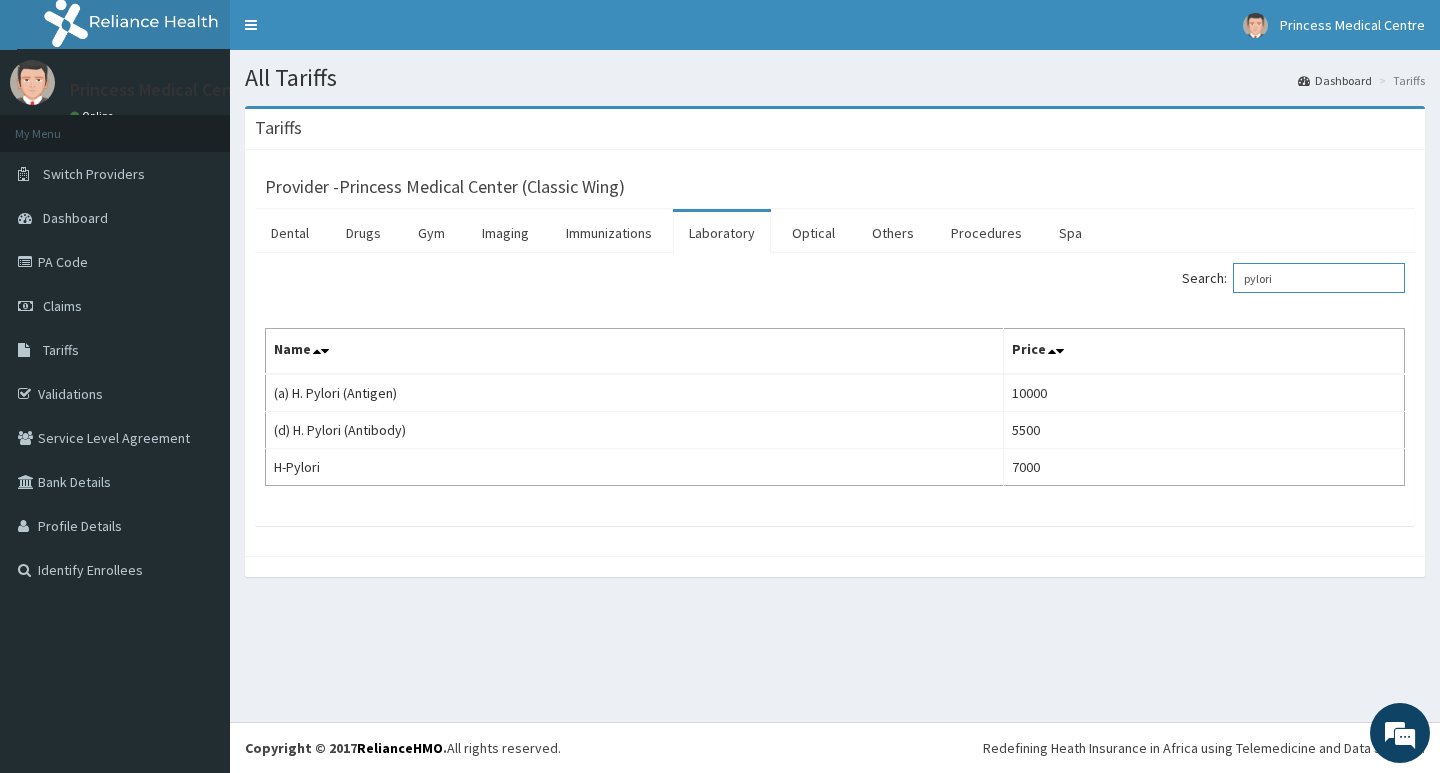 drag, startPoint x: 1300, startPoint y: 280, endPoint x: 1221, endPoint y: 280, distance: 79 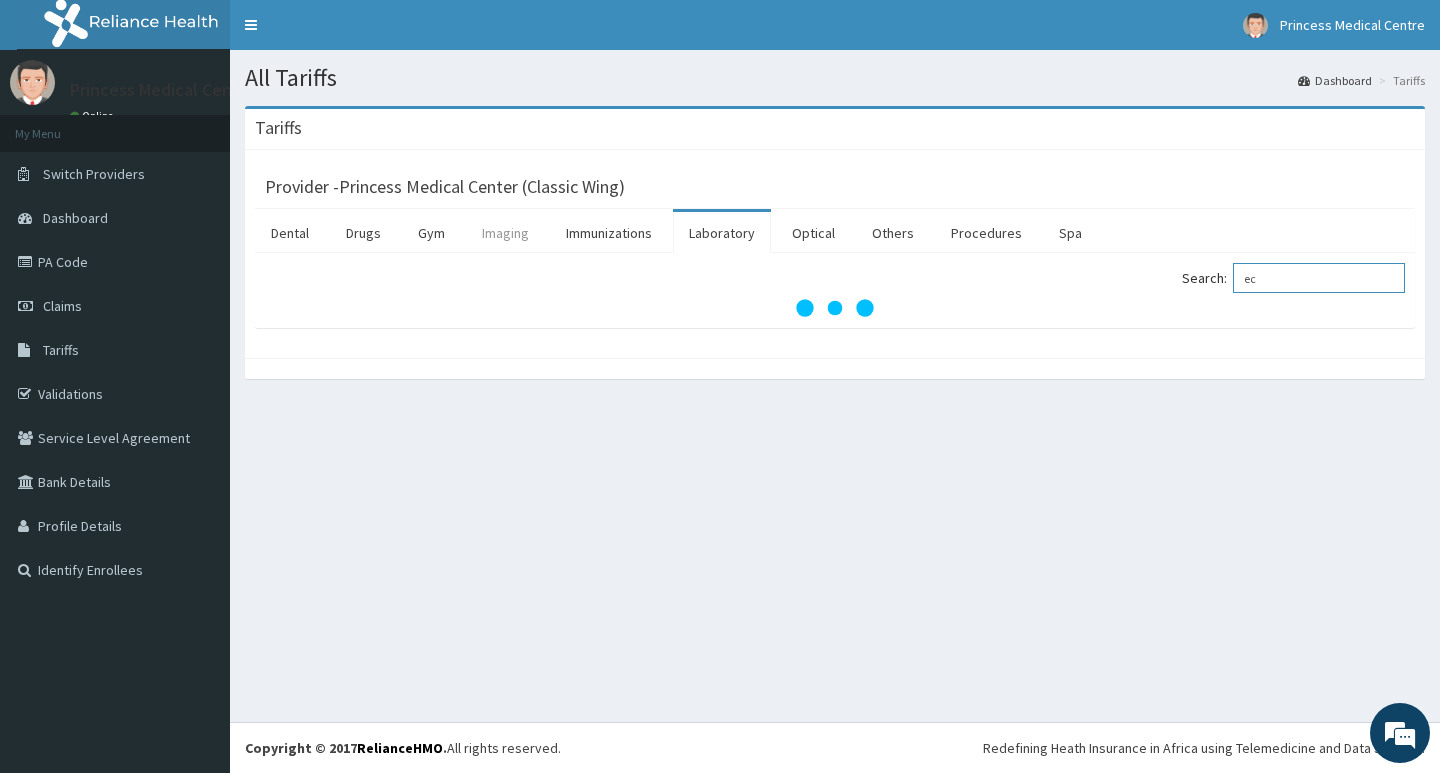 type on "ec" 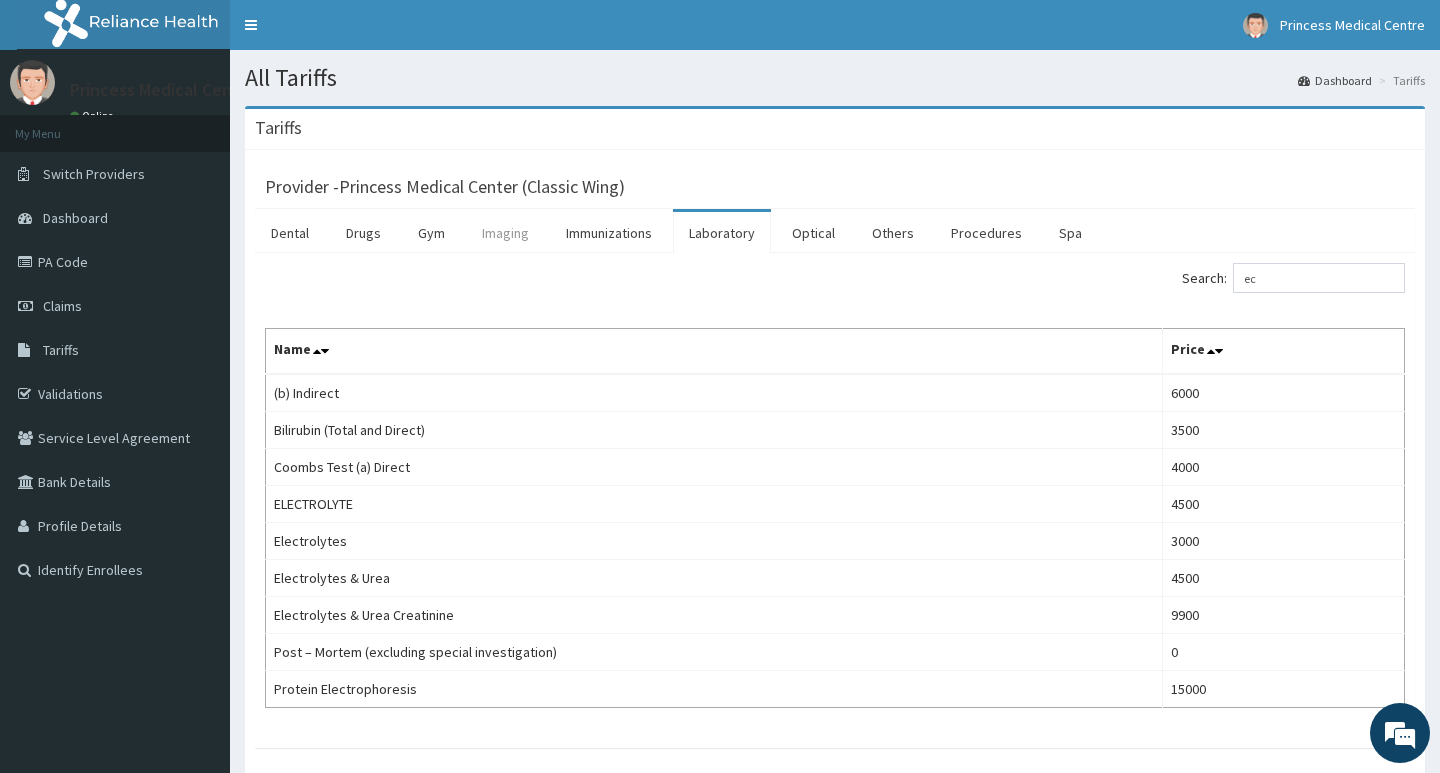 click on "Imaging" at bounding box center (505, 233) 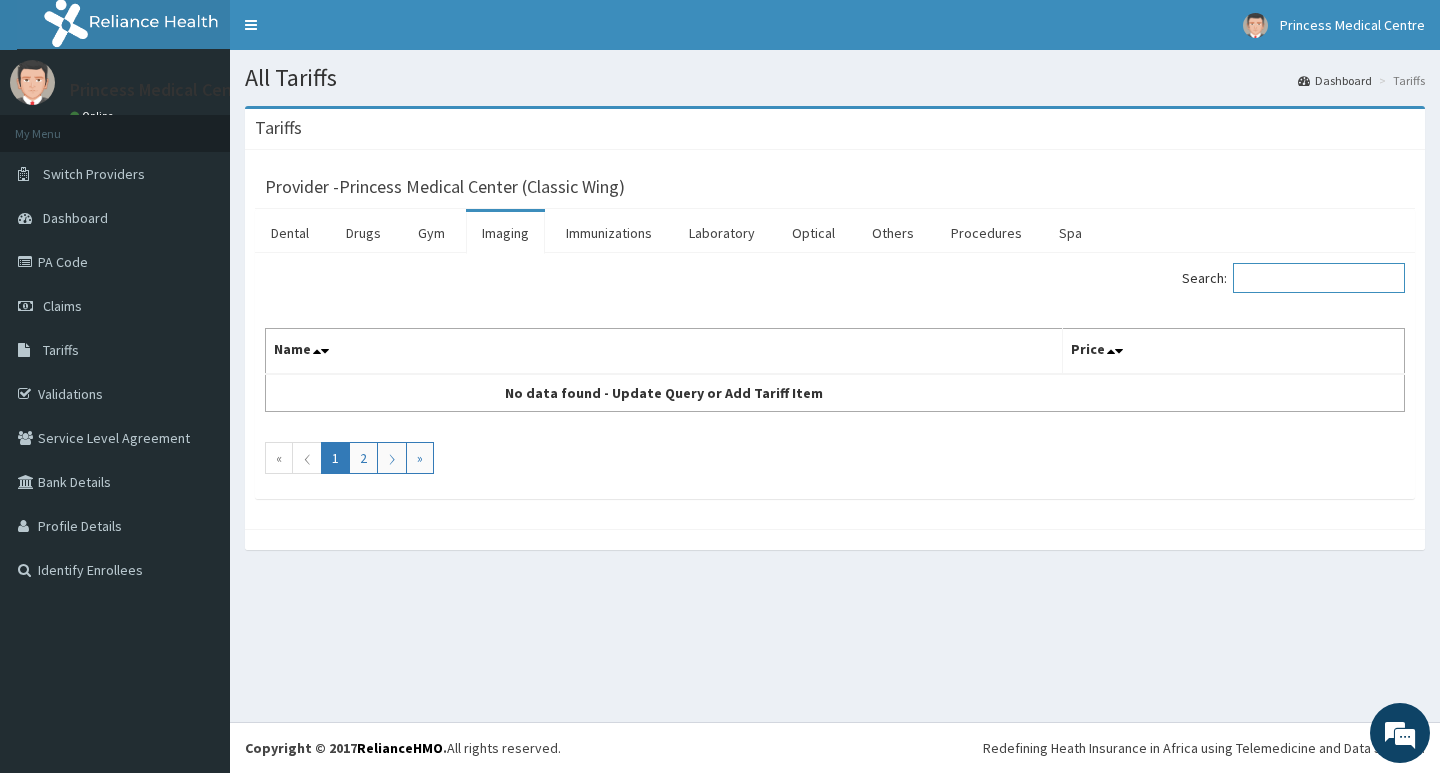 click on "Search:" at bounding box center [1319, 278] 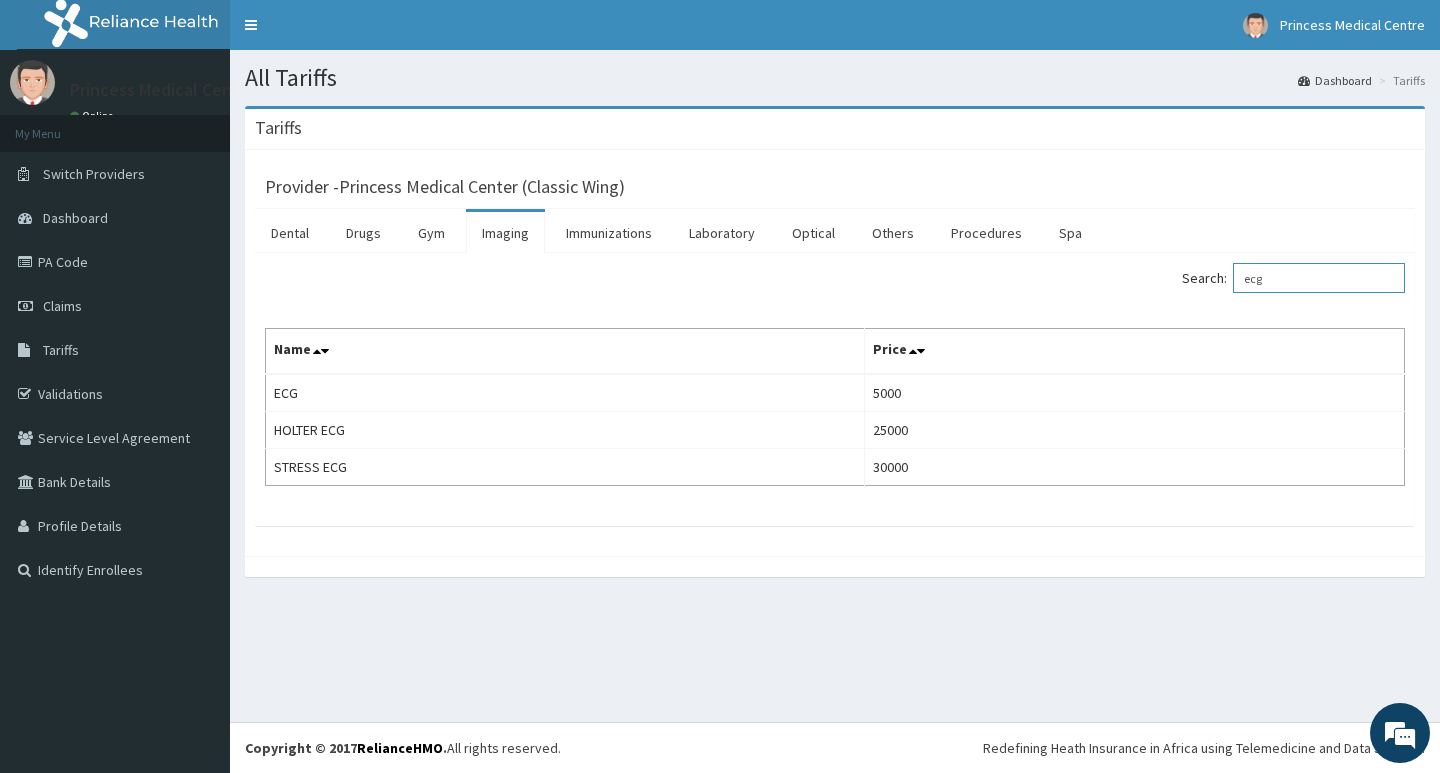 type on "ecg" 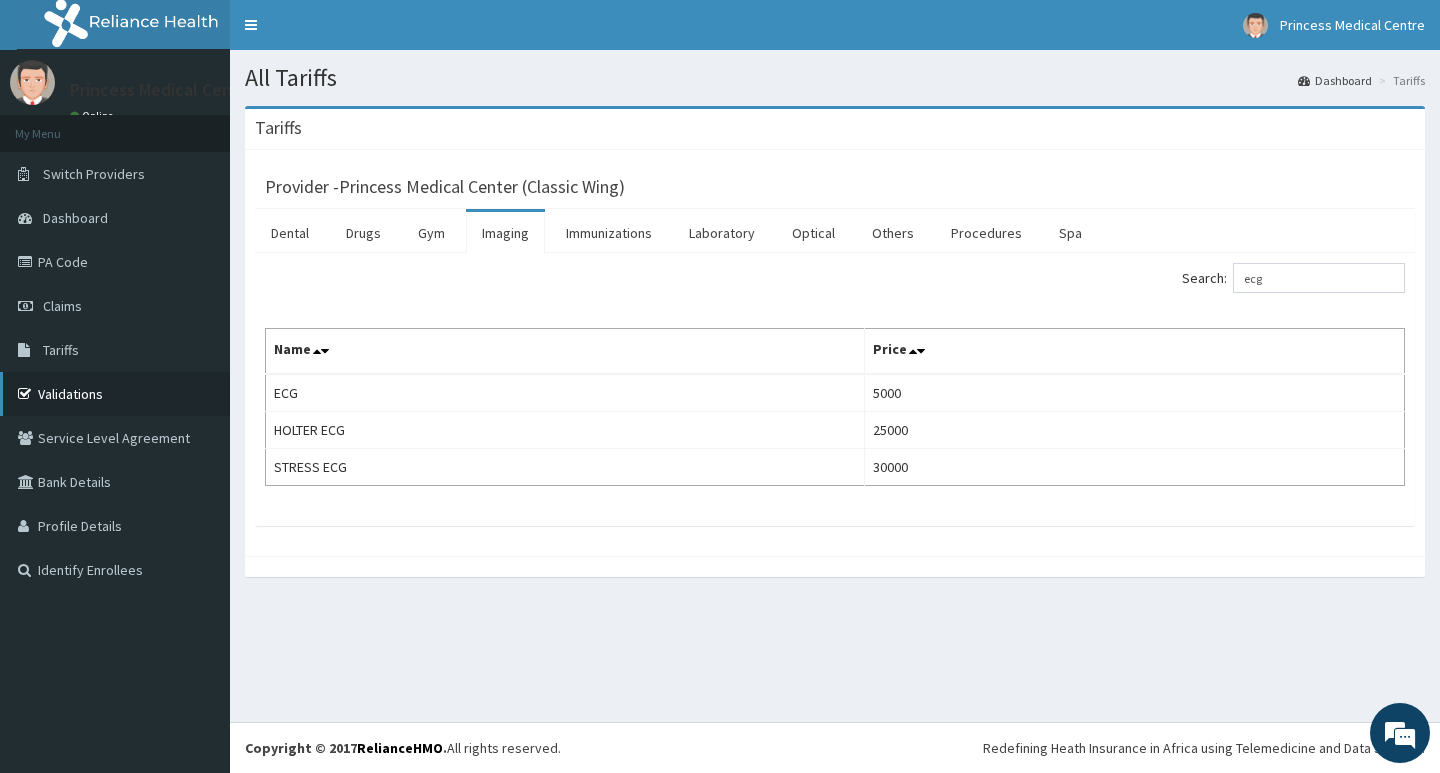 click on "Validations" at bounding box center [115, 394] 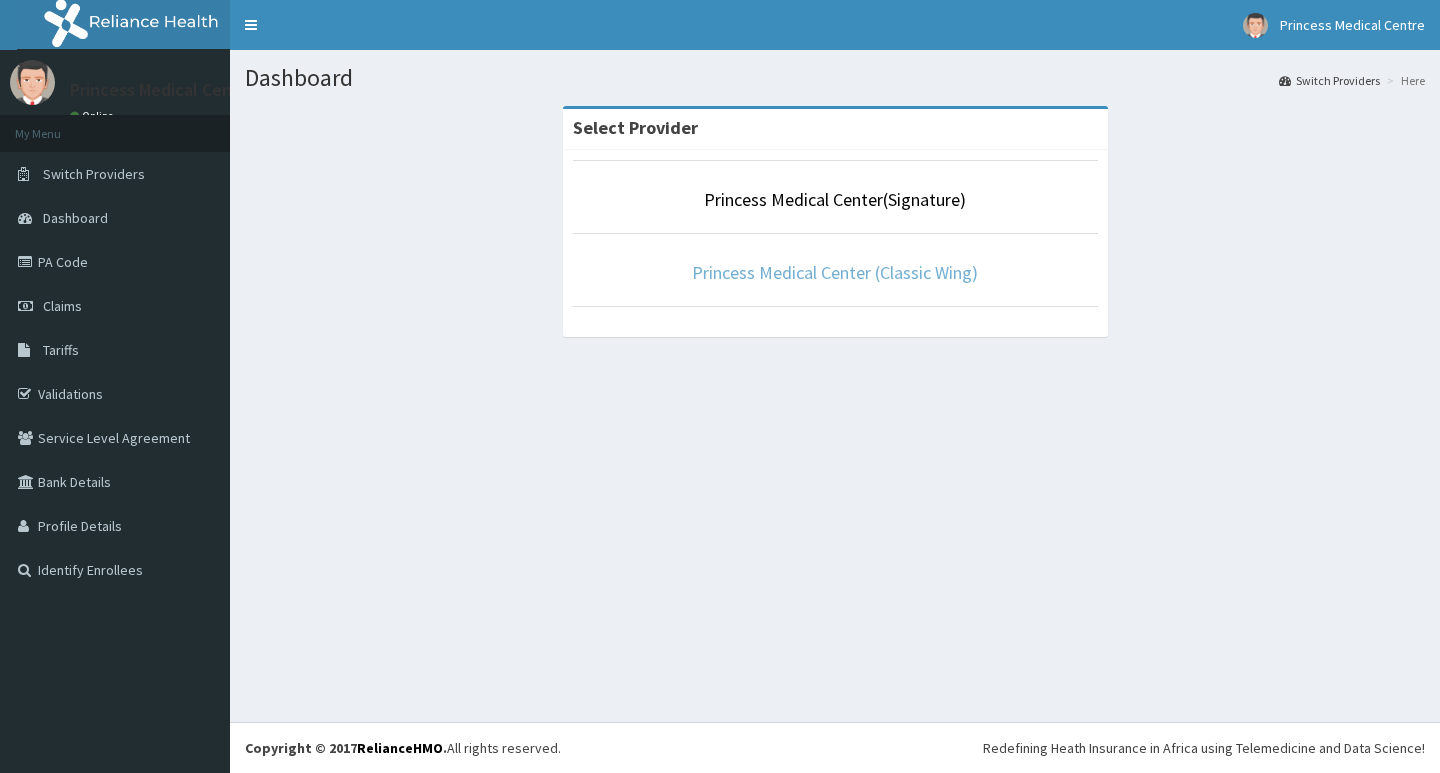 scroll, scrollTop: 0, scrollLeft: 0, axis: both 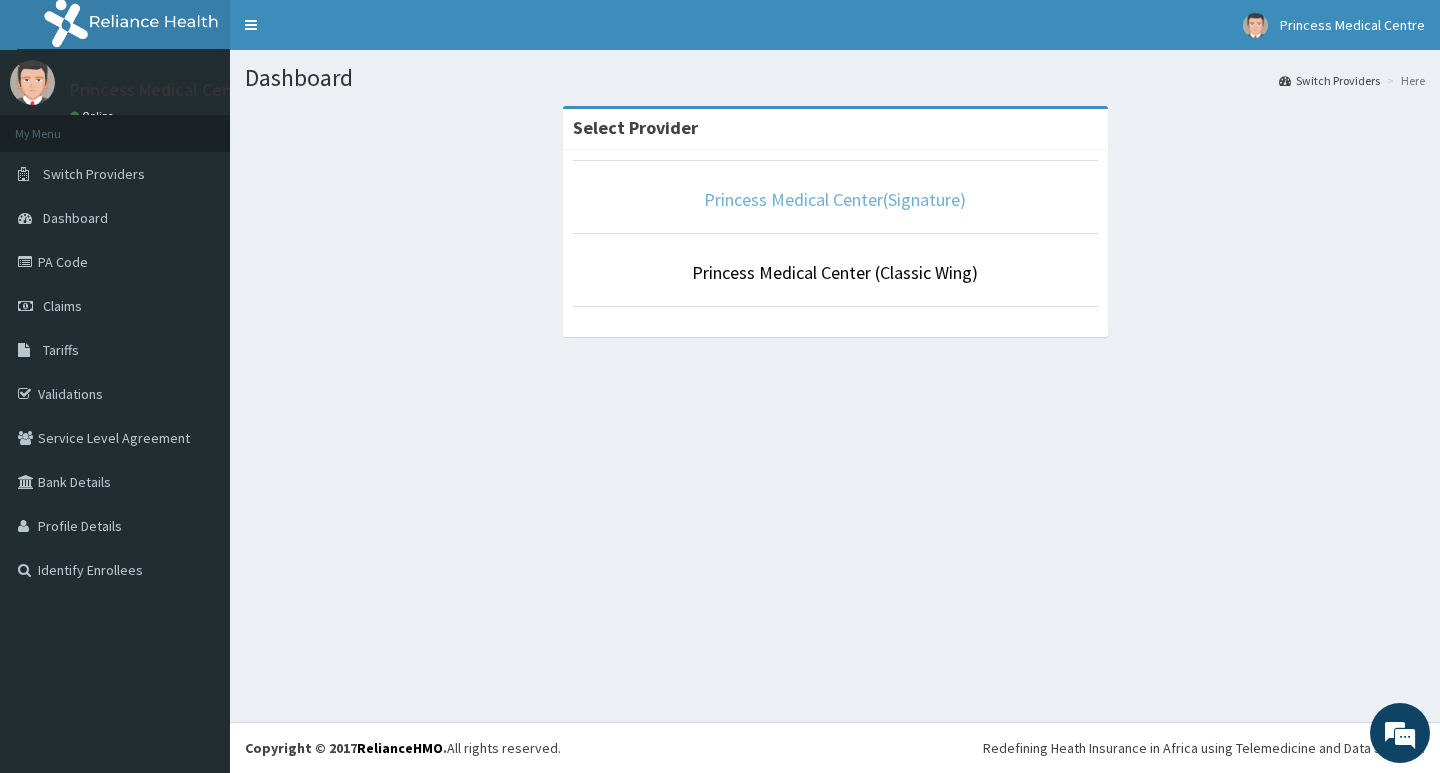 click on "Princess Medical Center(Signature)" at bounding box center [835, 199] 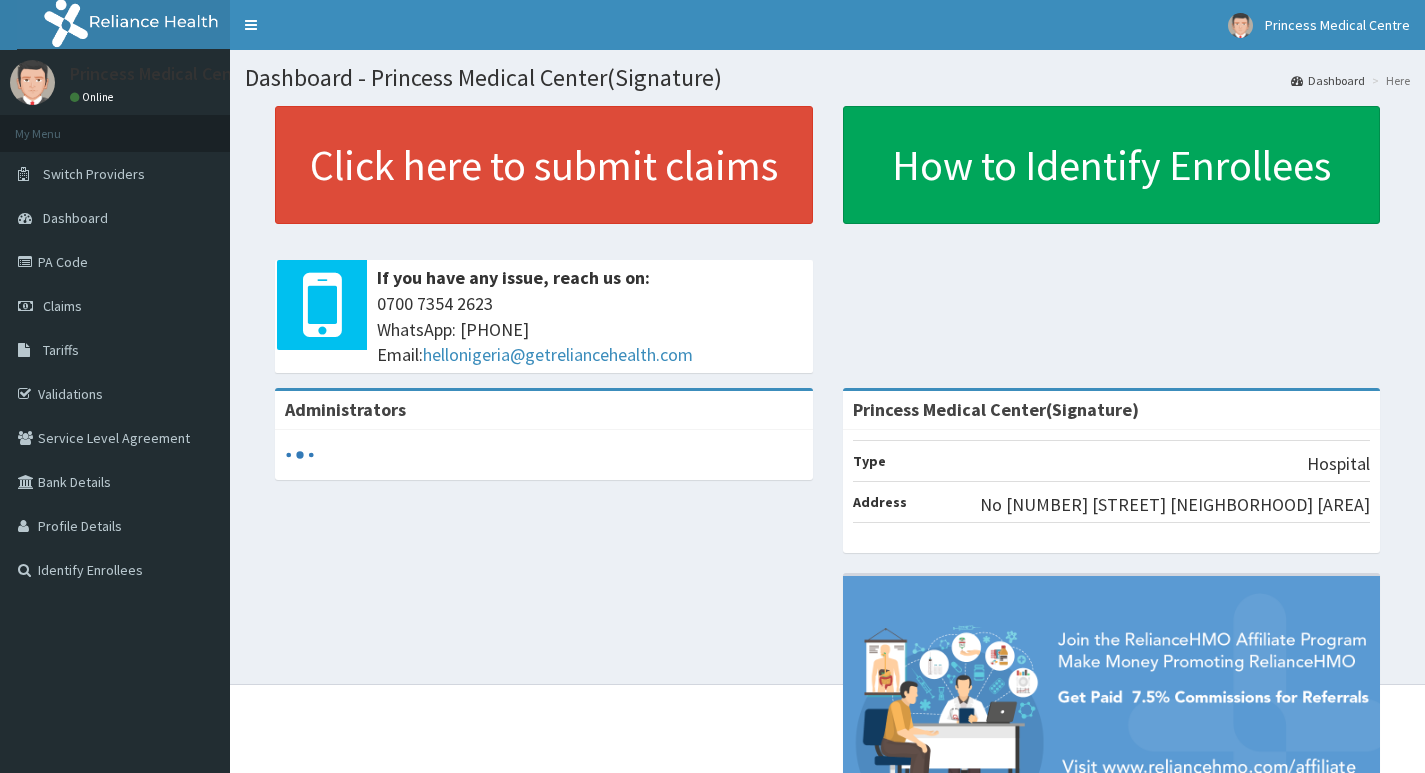 scroll, scrollTop: 0, scrollLeft: 0, axis: both 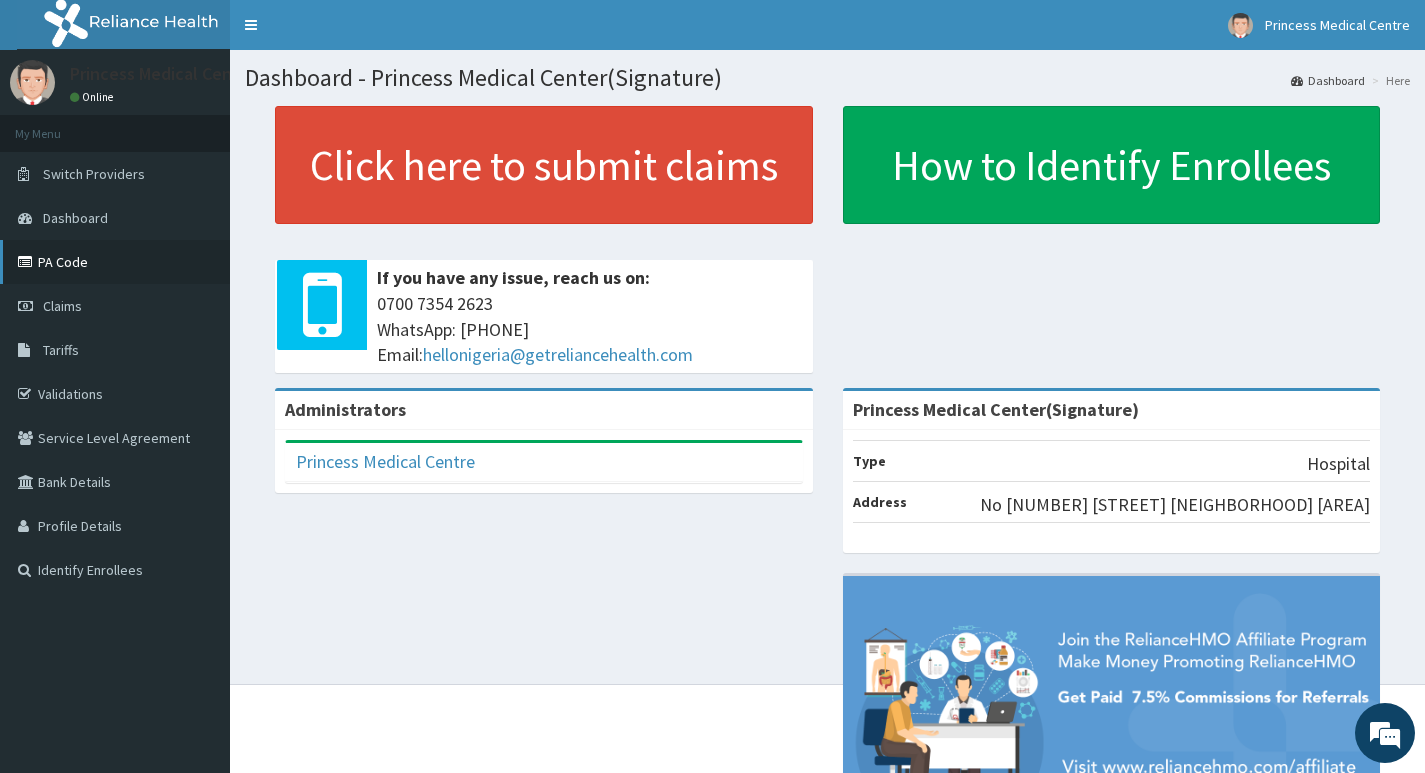 click on "PA Code" at bounding box center [115, 262] 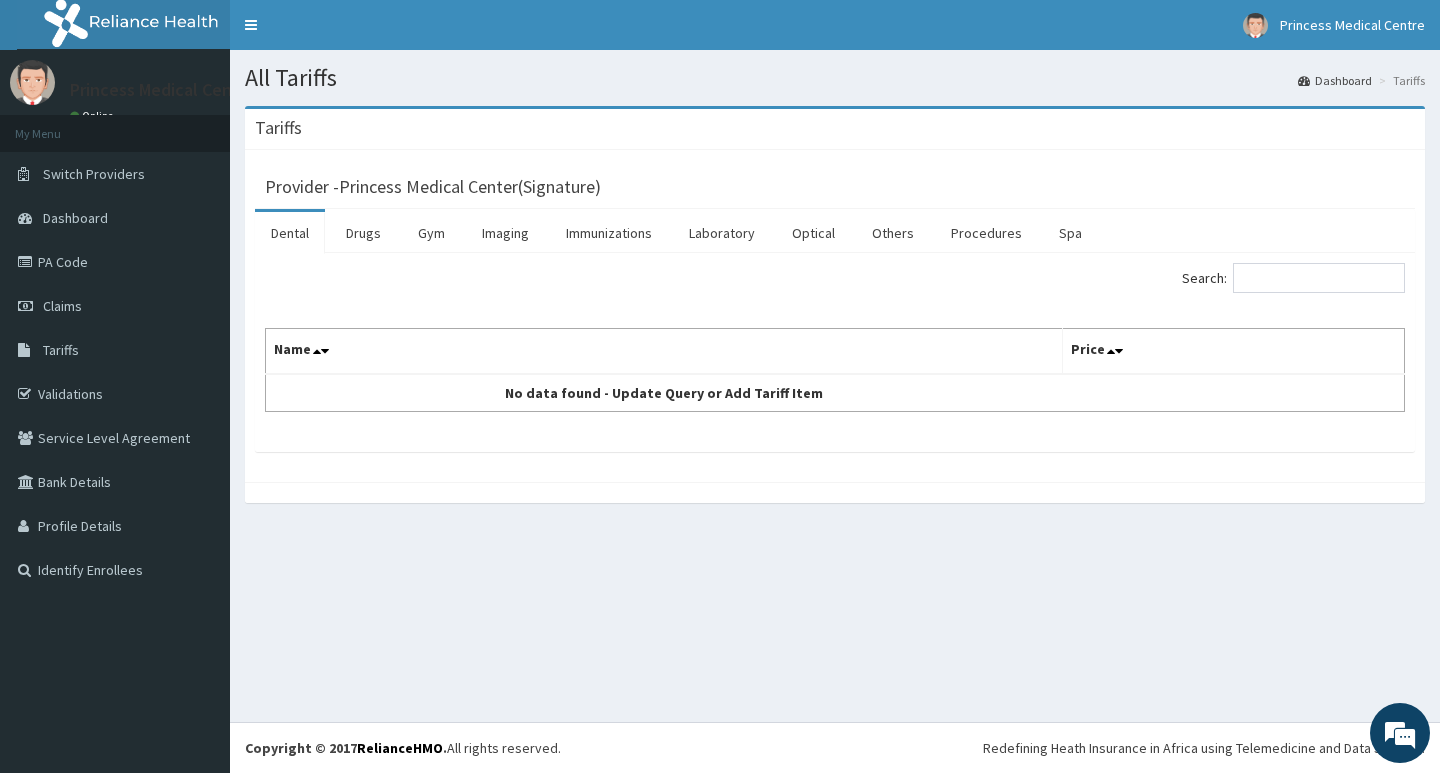 scroll, scrollTop: 0, scrollLeft: 0, axis: both 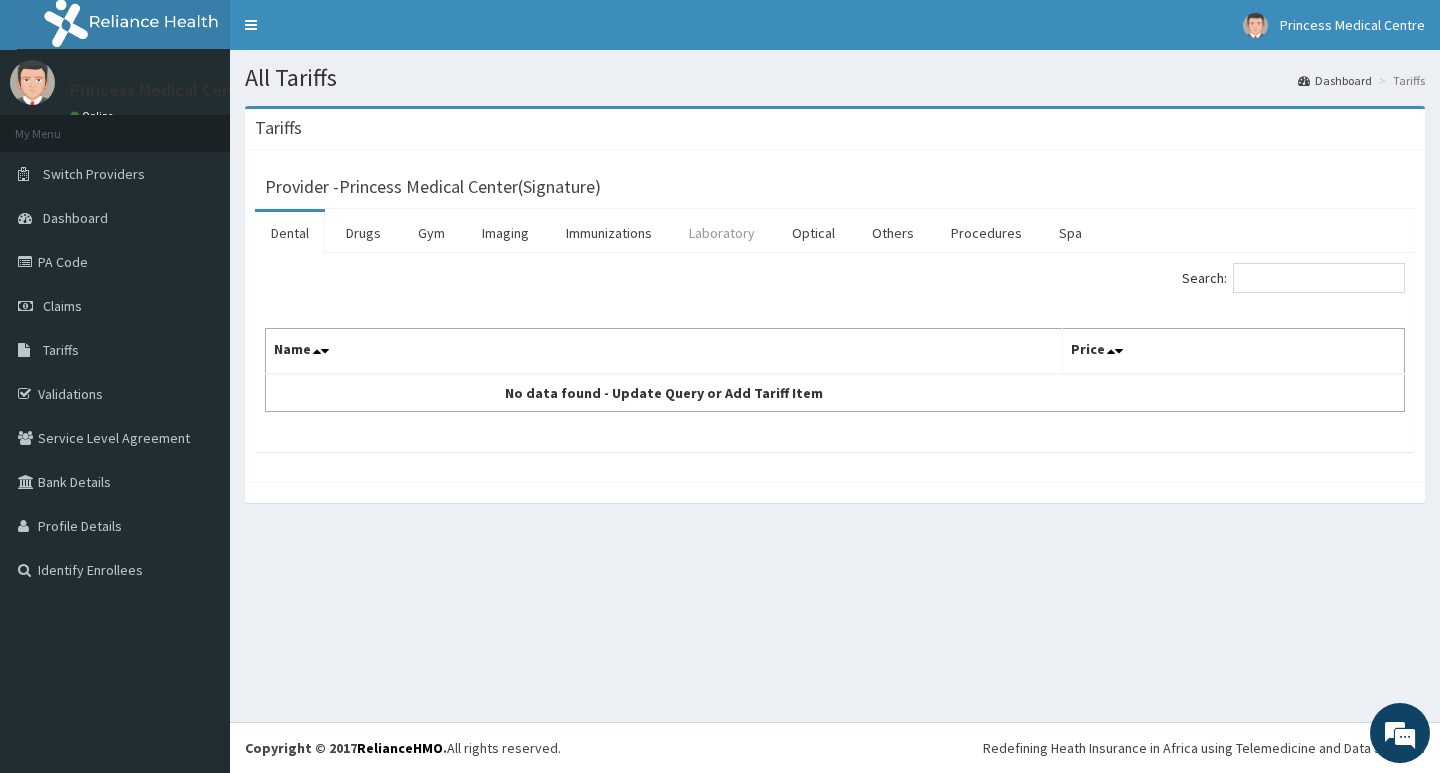 click on "Laboratory" at bounding box center [722, 233] 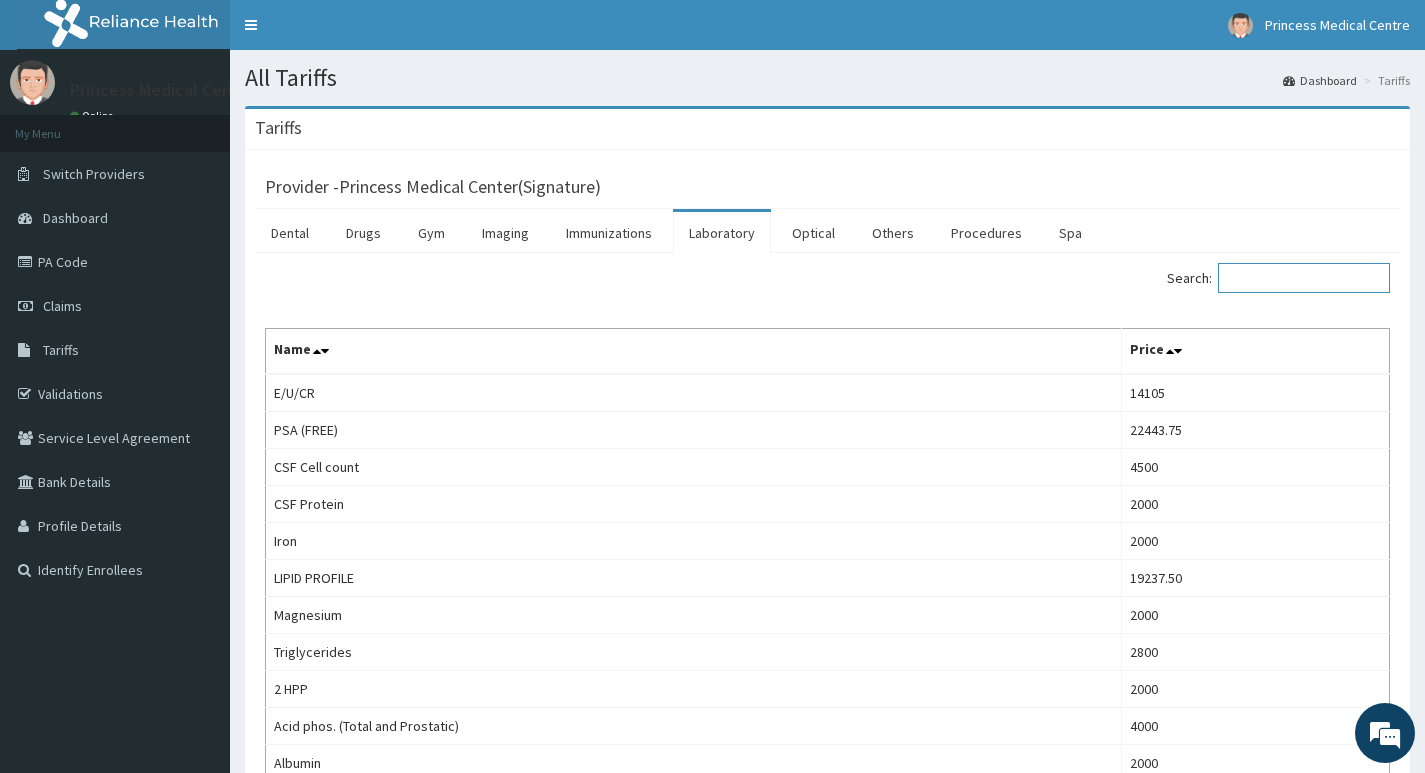 click on "Search:" at bounding box center [1304, 278] 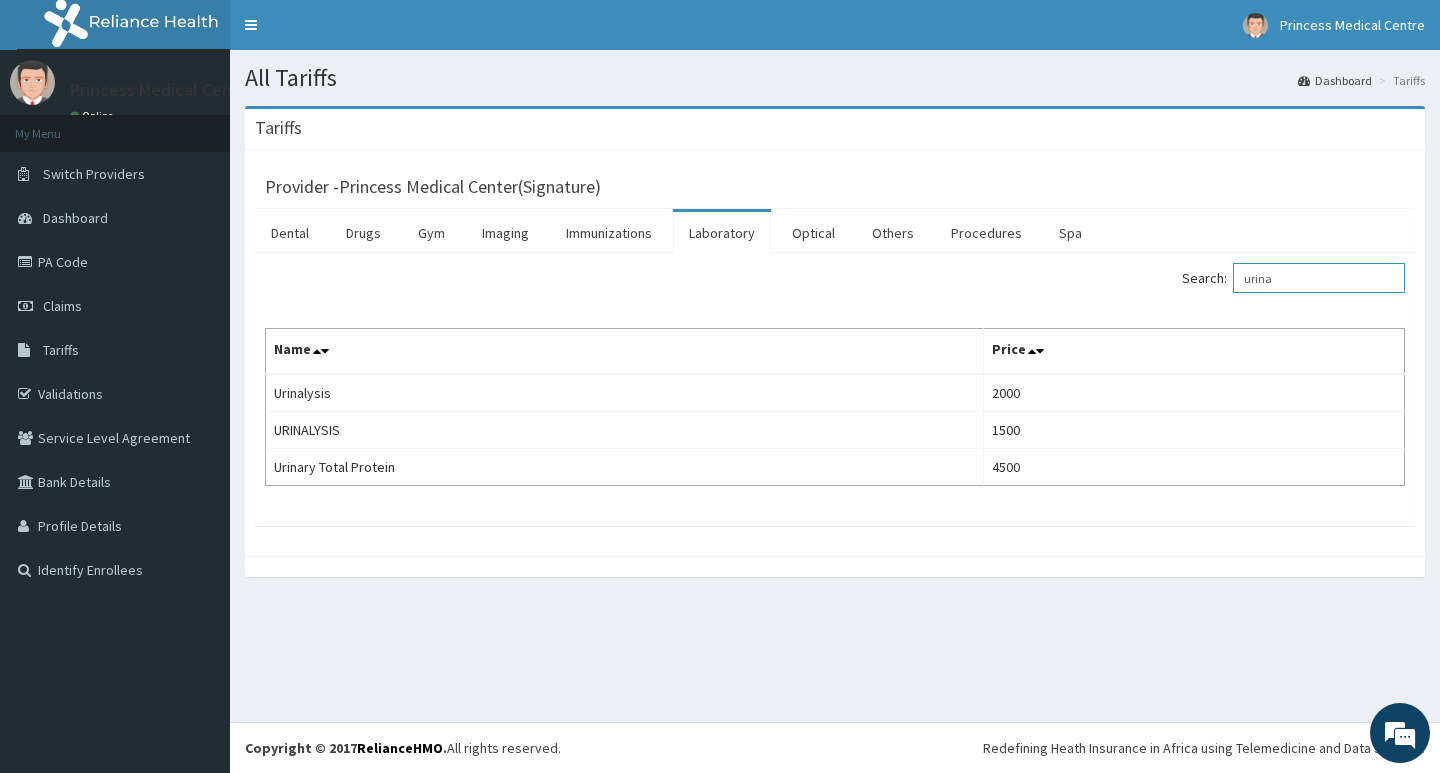 type on "urina" 